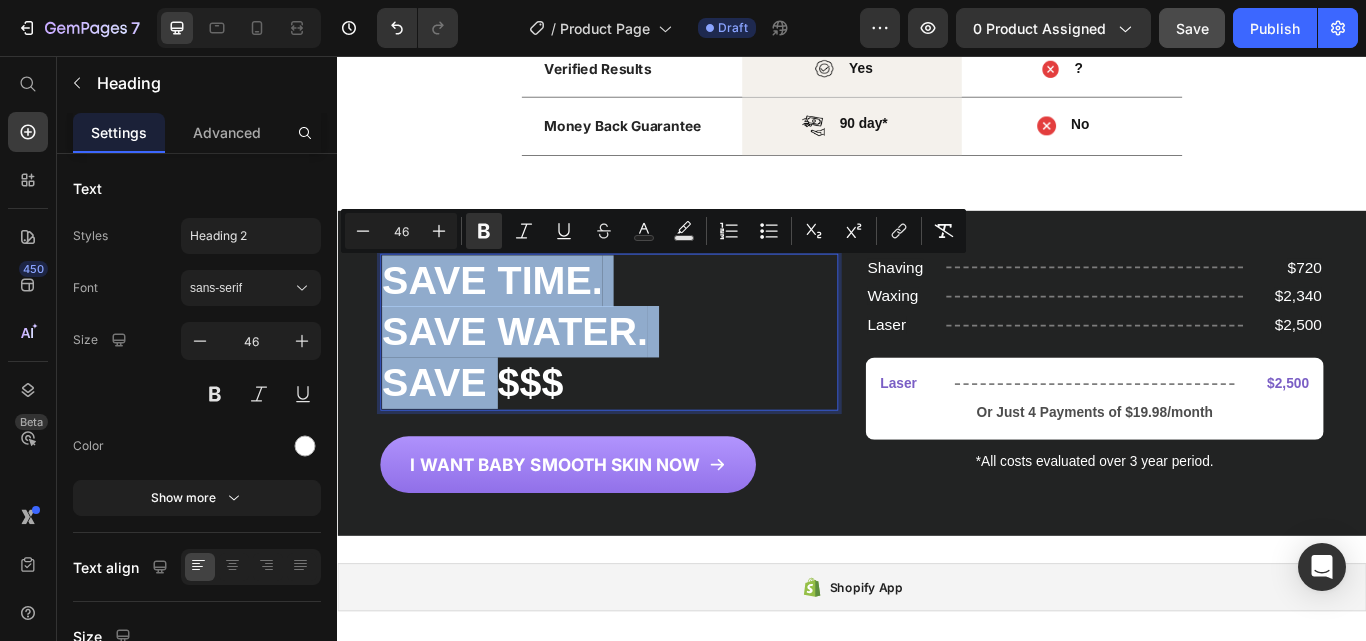 drag, startPoint x: 398, startPoint y: 313, endPoint x: 518, endPoint y: 423, distance: 162.78821 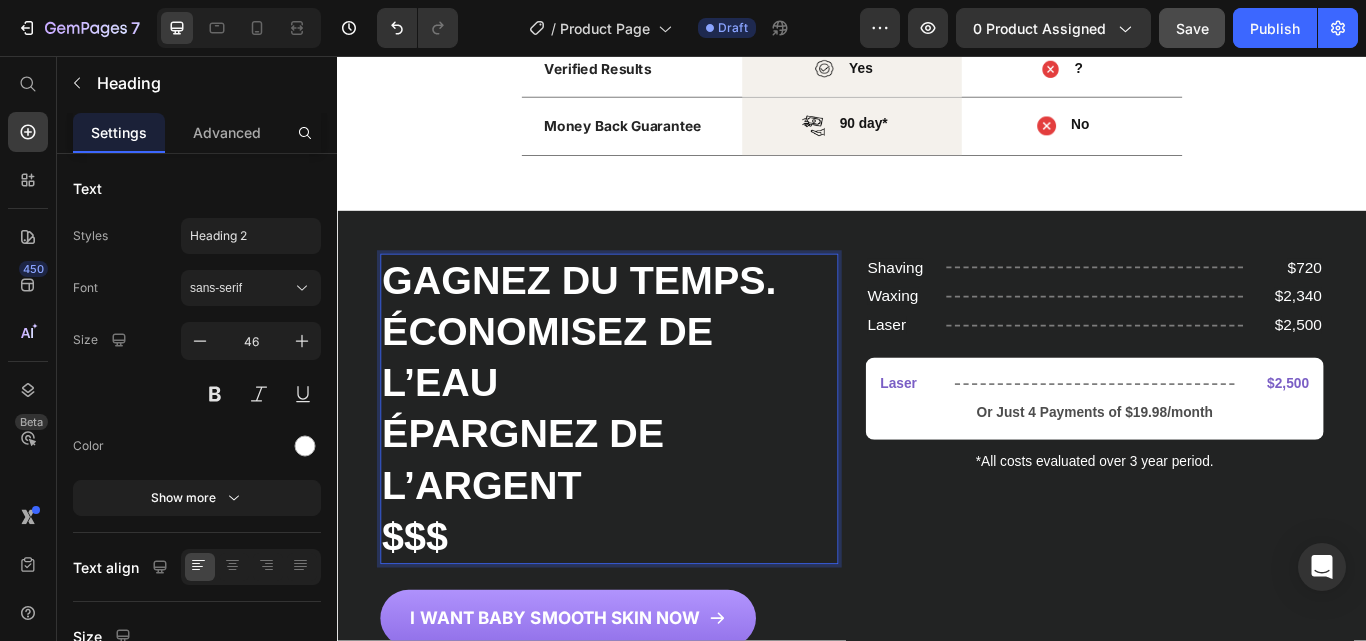 scroll, scrollTop: 22, scrollLeft: 0, axis: vertical 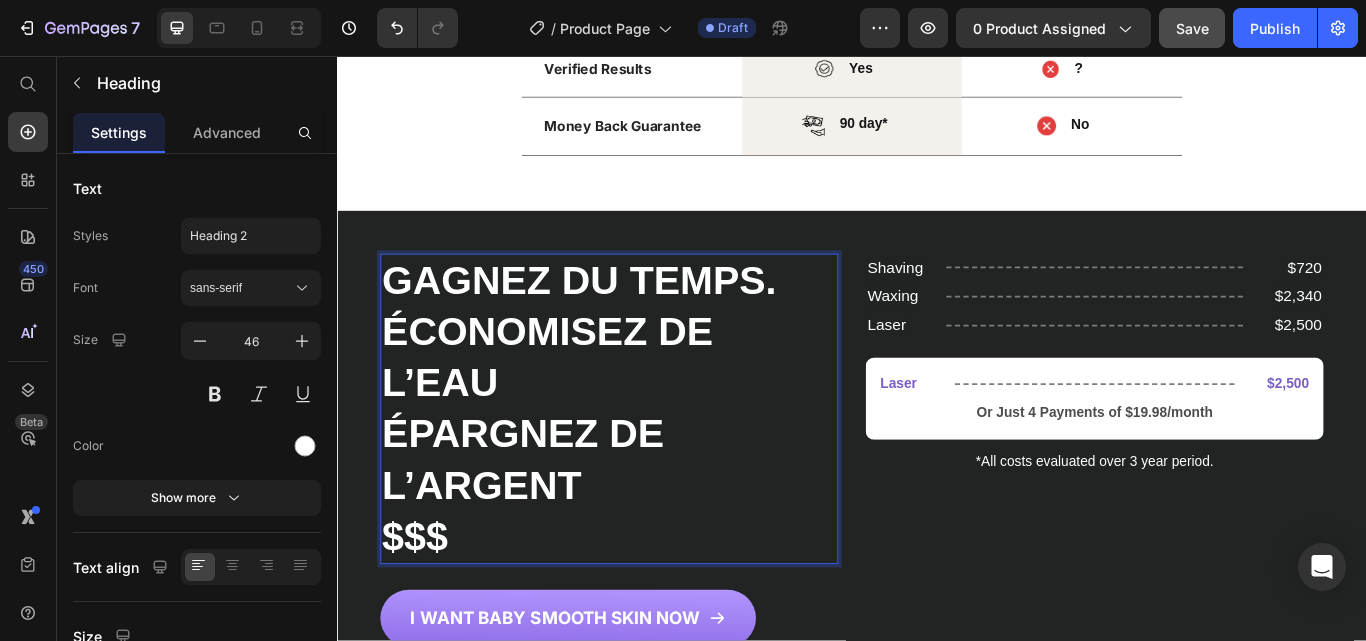 click on "GAGNEZ DU TEMPS. ÉCONOMISEZ DE L’EAU ÉPARGNEZ DE L’ARGENT $$$" at bounding box center (654, 468) 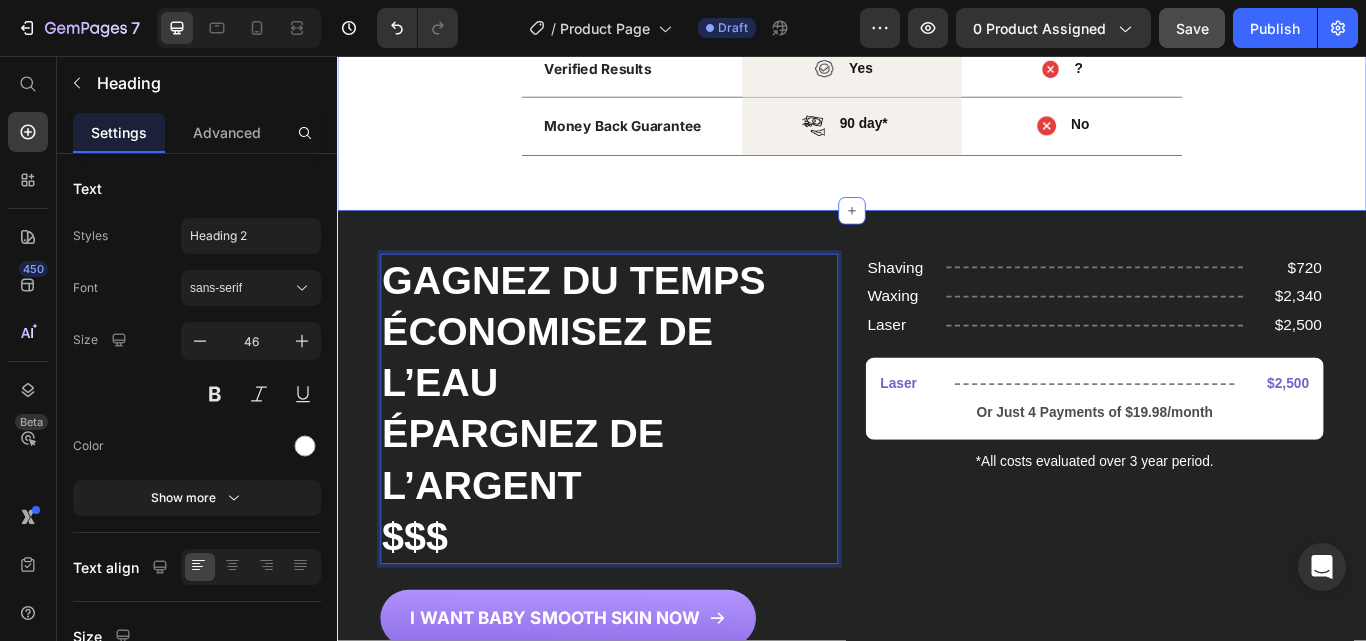 click on "Drop element here PLUXY™ - EPIL PRO 3.0 Text Block Row Other Text Block Row Sensitive-Skin Friendly Text Block Image Yes Text Block Advanced List Row Image No Text Block Advanced List Row Designed For The Face Text Block Image Yes Text Block Advanced List Row Image No Text Block Advanced List Row Price Text Block Image $$ Text Block Advanced List Row Image $$$$ Text Block Advanced List Row Verified Results Text Block Image Yes Text Block Advanced List Row Image ? Text Block Advanced List Row Money Back Guarantee Text Block Image 90 day* Text Block Advanced List Row Image No Text Block Advanced List Row Row Section 15/25" at bounding box center [937, -30] 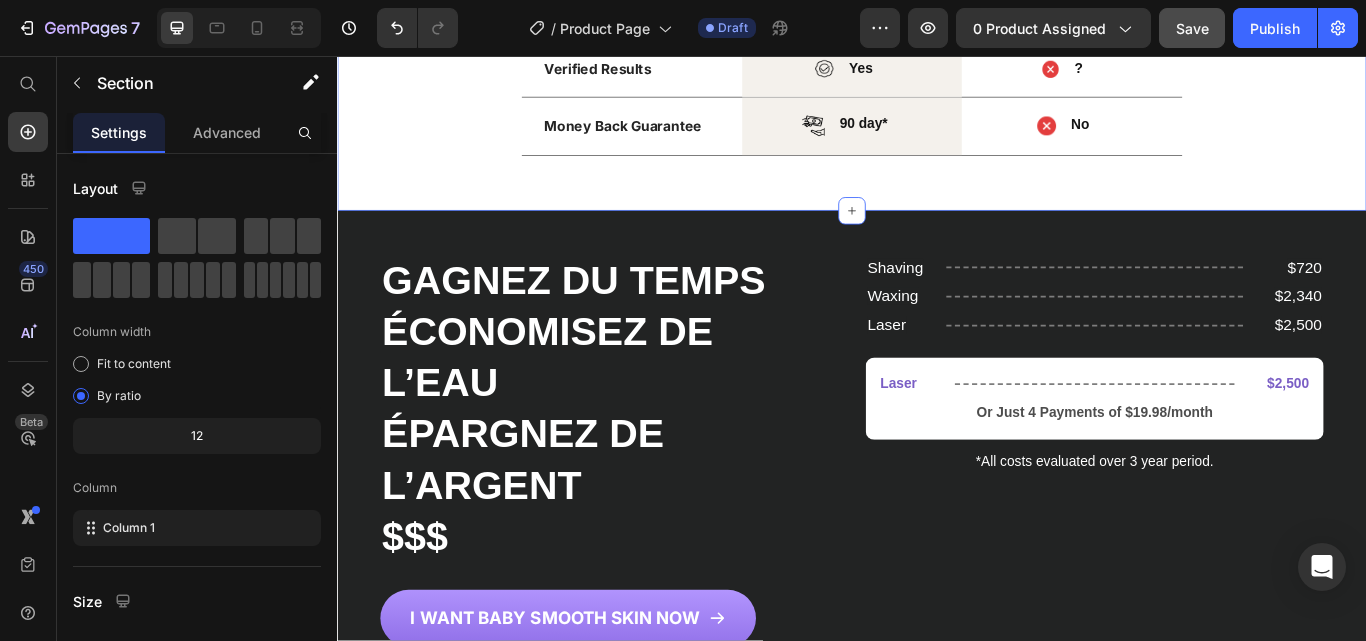 scroll, scrollTop: 0, scrollLeft: 0, axis: both 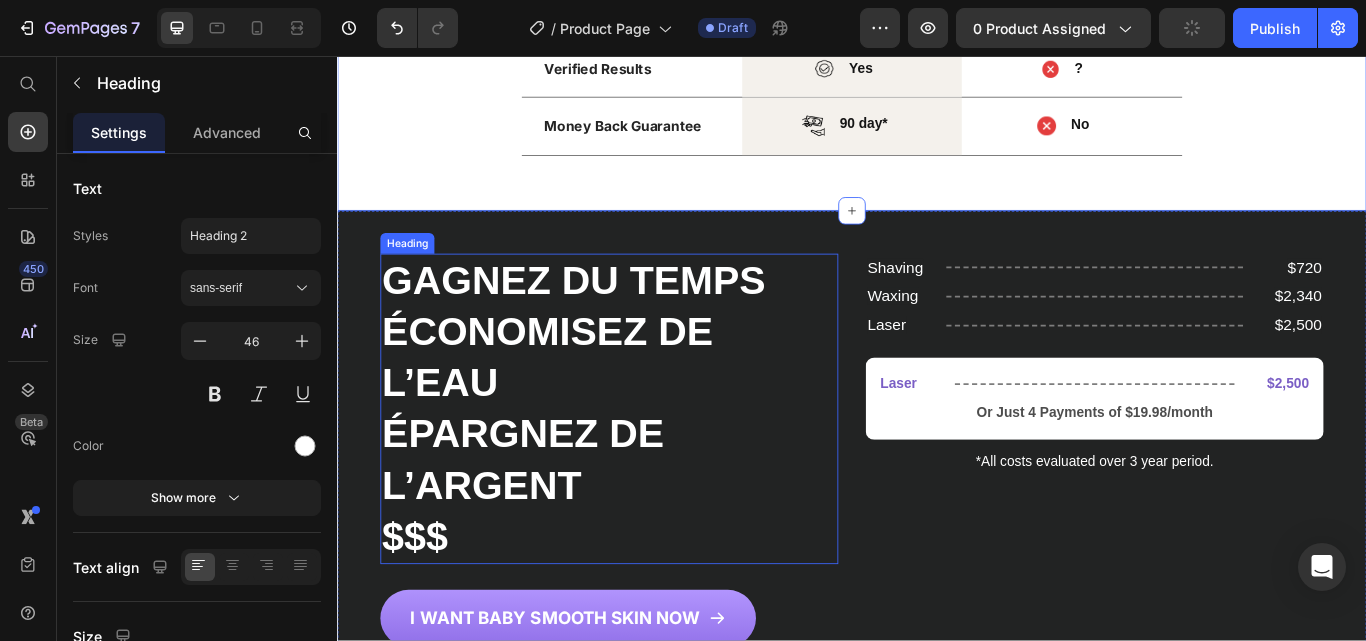 click on "⁠⁠⁠⁠⁠⁠⁠ GAGNEZ DU TEMPS ÉCONOMISEZ DE L’EAU ÉPARGNEZ DE L’ARGENT $$$" at bounding box center [654, 468] 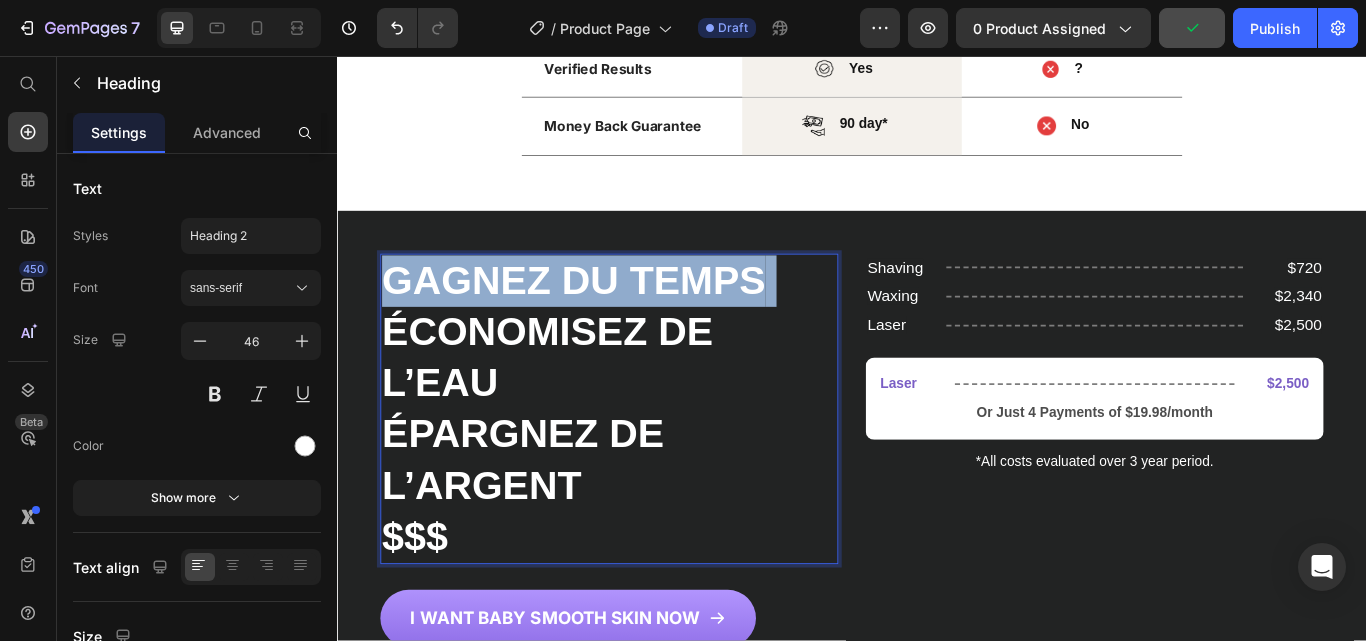 click on "GAGNEZ DU TEMPS" at bounding box center (612, 318) 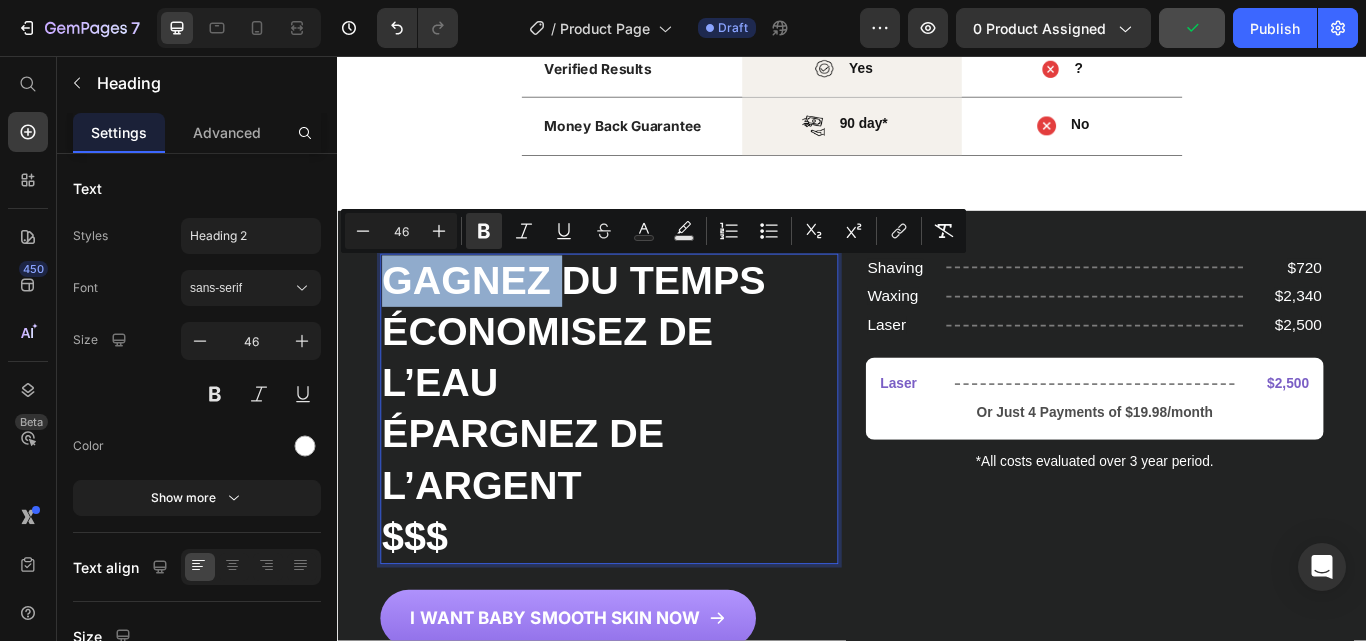 click on "GAGNEZ DU TEMPS" at bounding box center (612, 318) 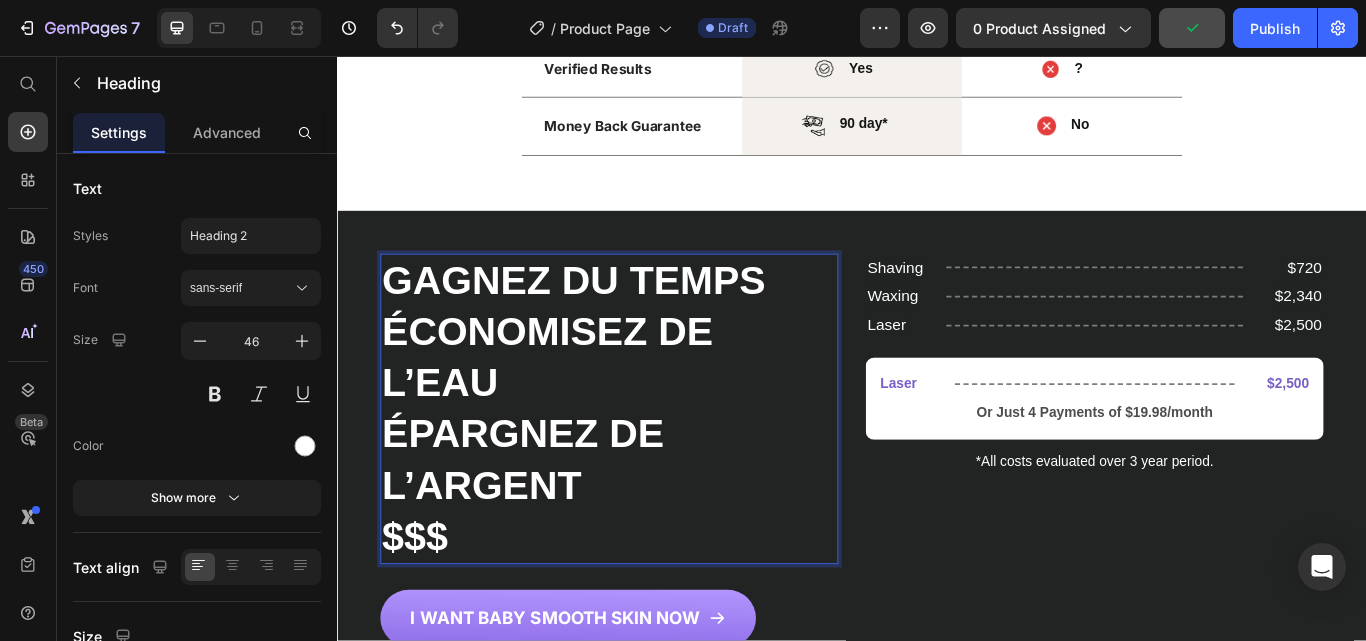 click on "GAGNEZ DU TEMPS" at bounding box center (612, 318) 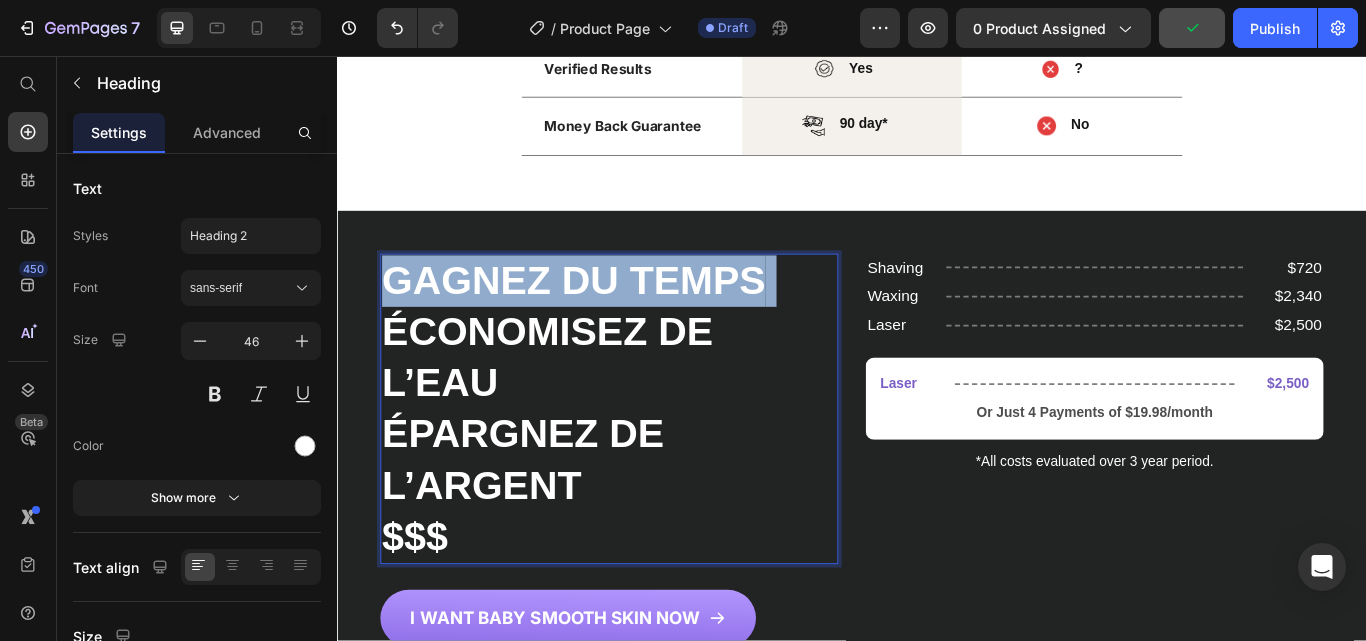 click on "GAGNEZ DU TEMPS" at bounding box center [612, 318] 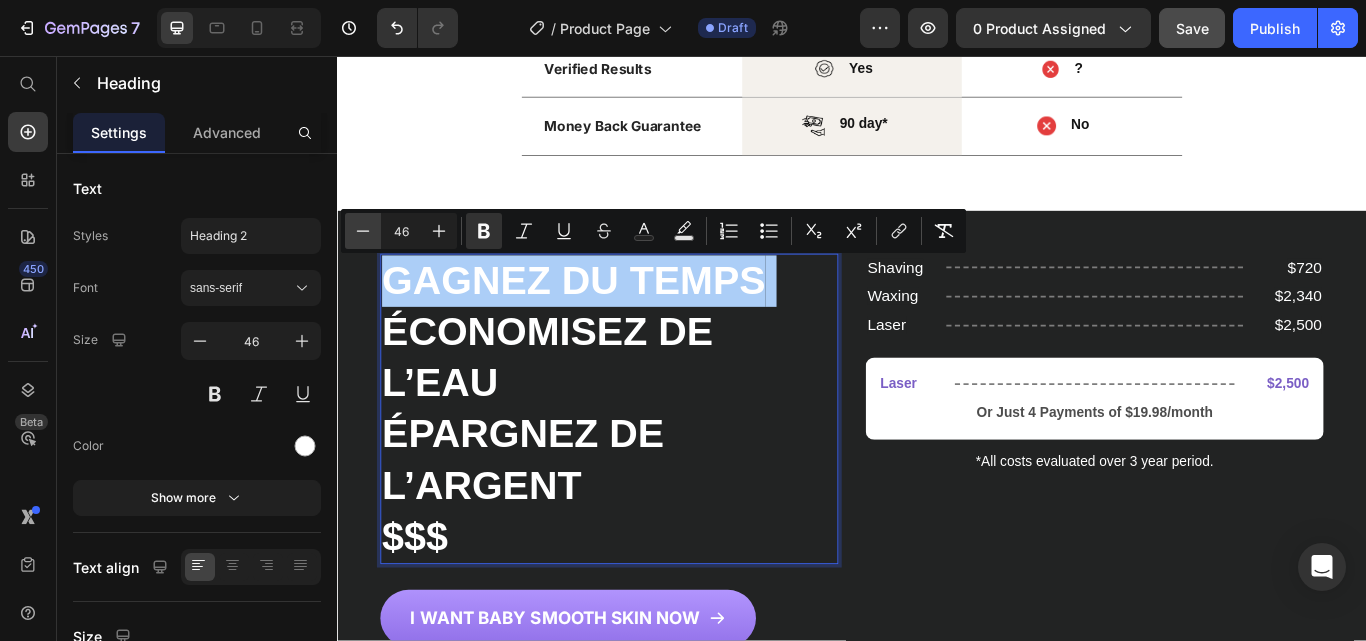click on "Minus" at bounding box center (363, 231) 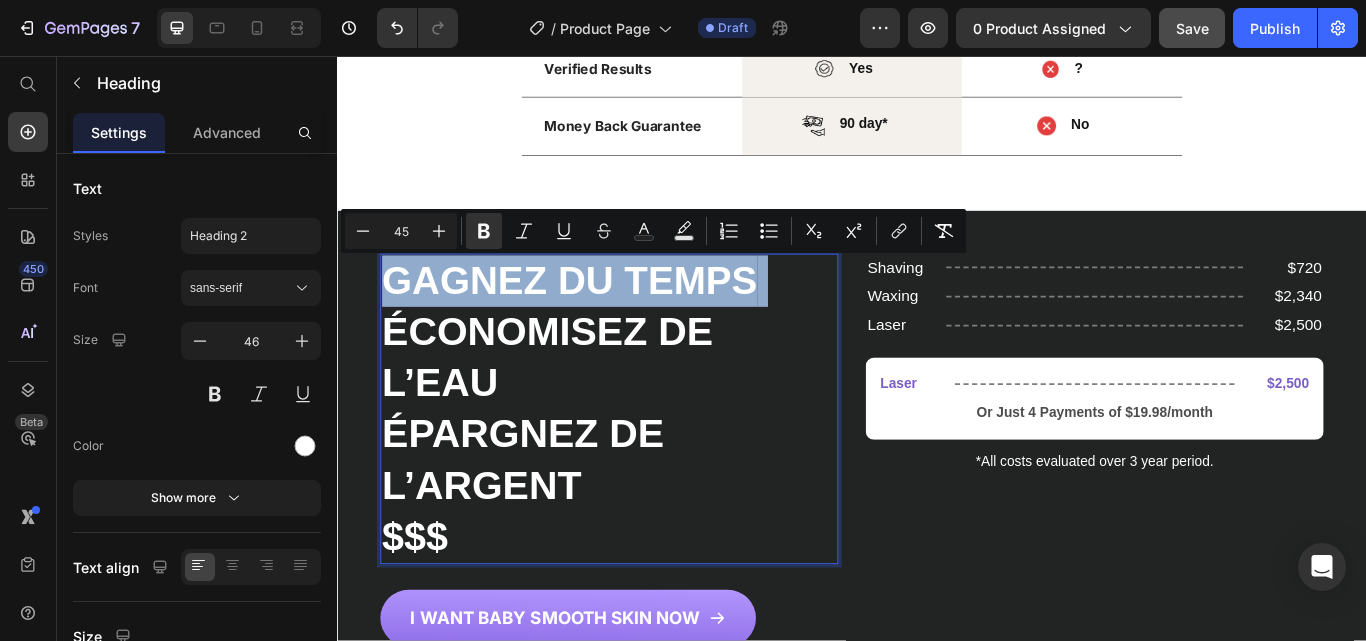 type on "46" 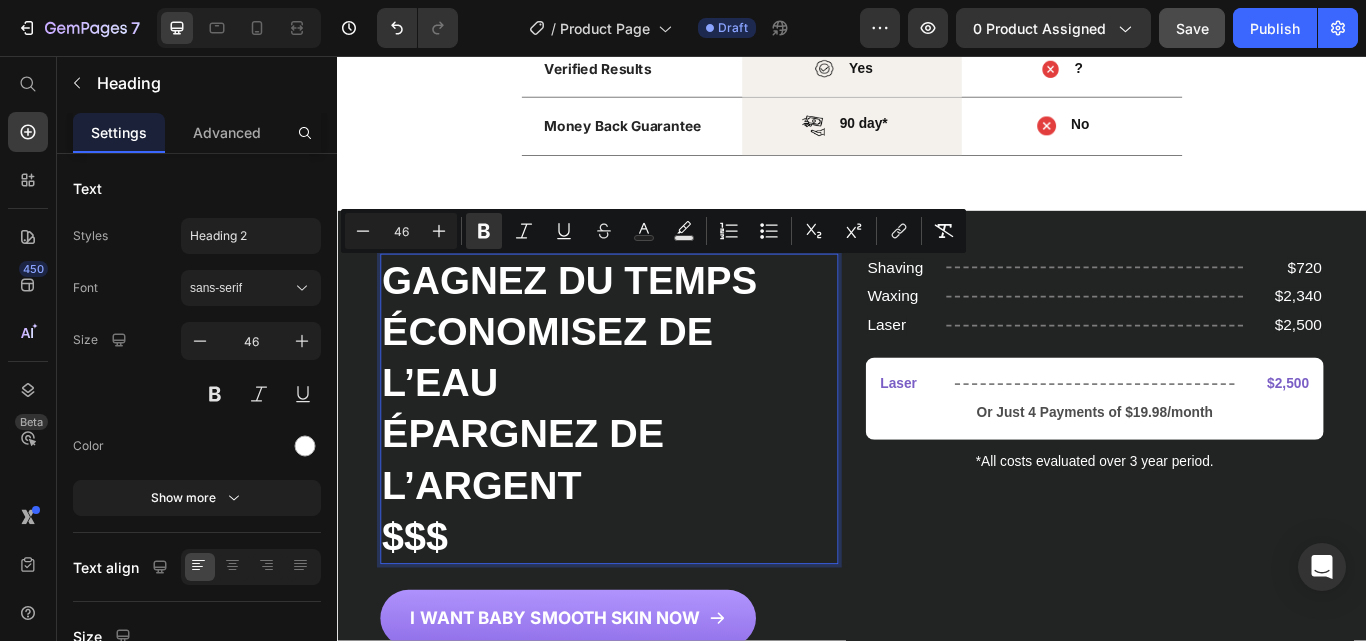 click on "ÉCONOMISEZ DE L’EAU" at bounding box center (582, 407) 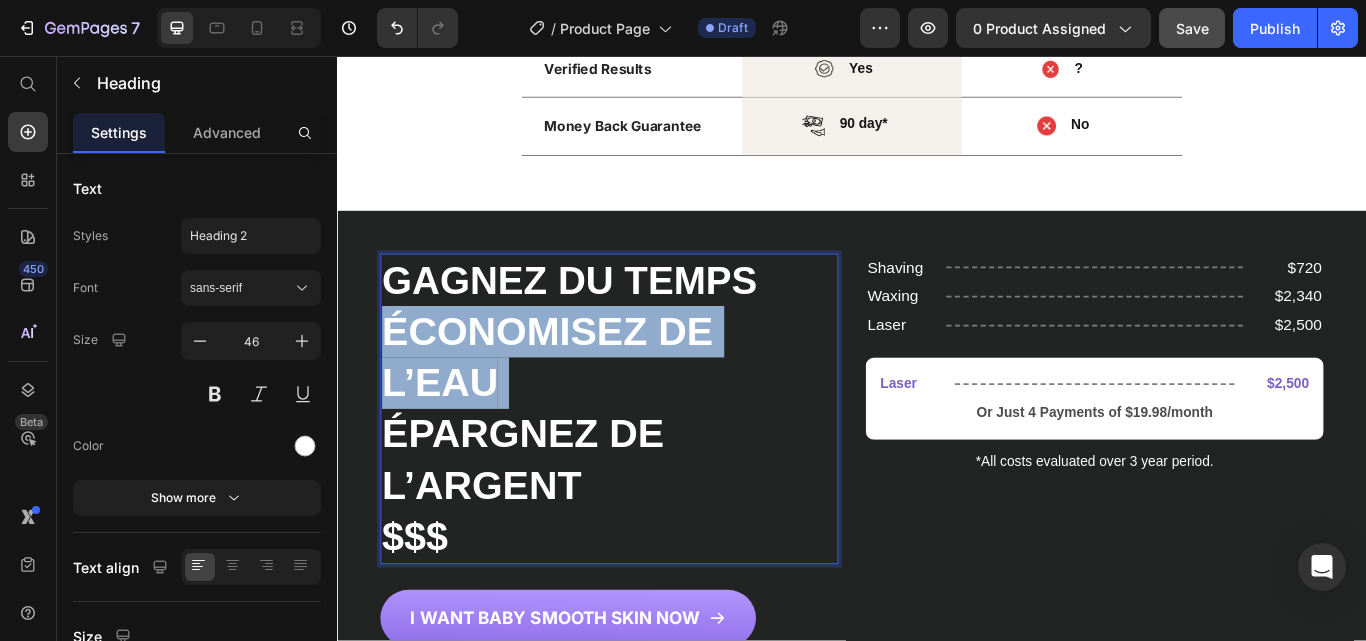 click on "ÉCONOMISEZ DE L’EAU" at bounding box center [582, 407] 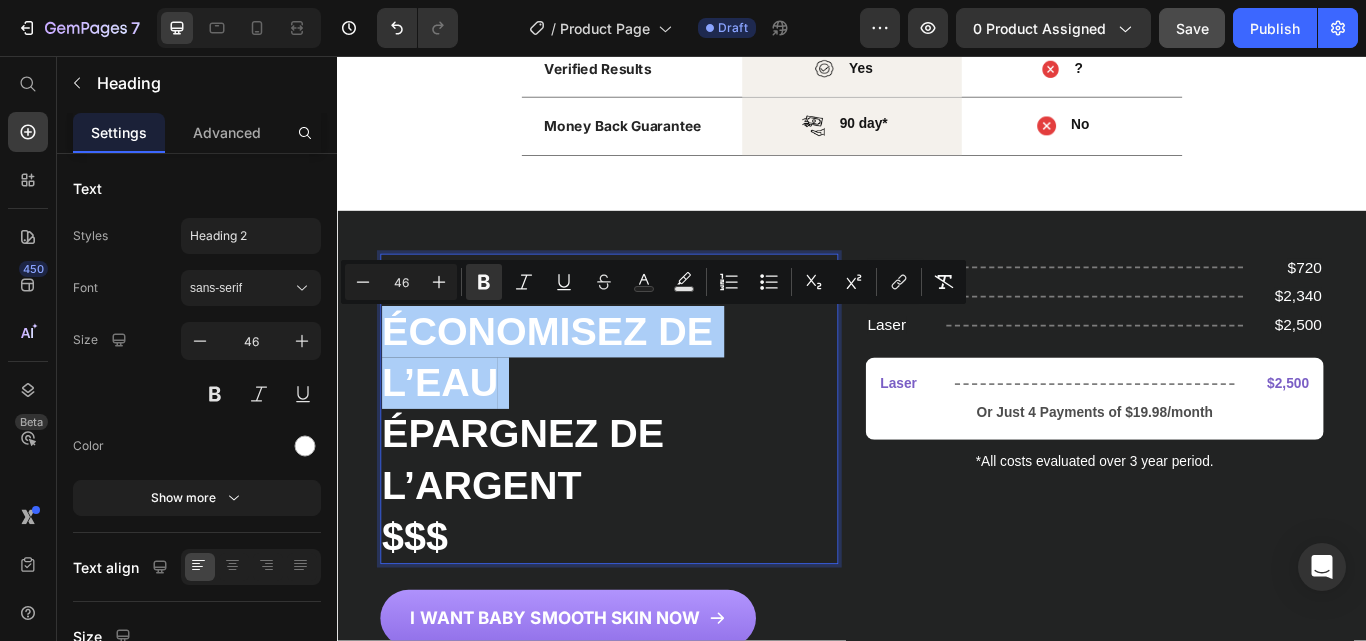 drag, startPoint x: 712, startPoint y: 339, endPoint x: 506, endPoint y: 501, distance: 262.0687 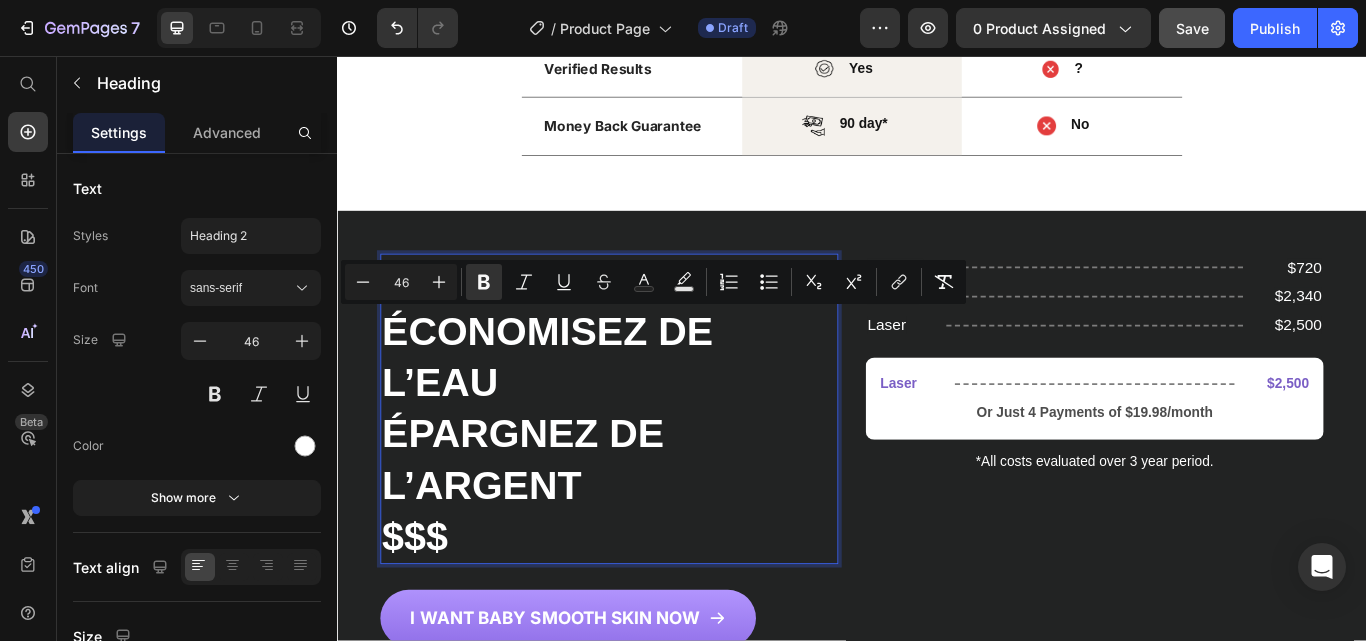 click on "ÉPARGNEZ DE L’ARGENT" at bounding box center [553, 527] 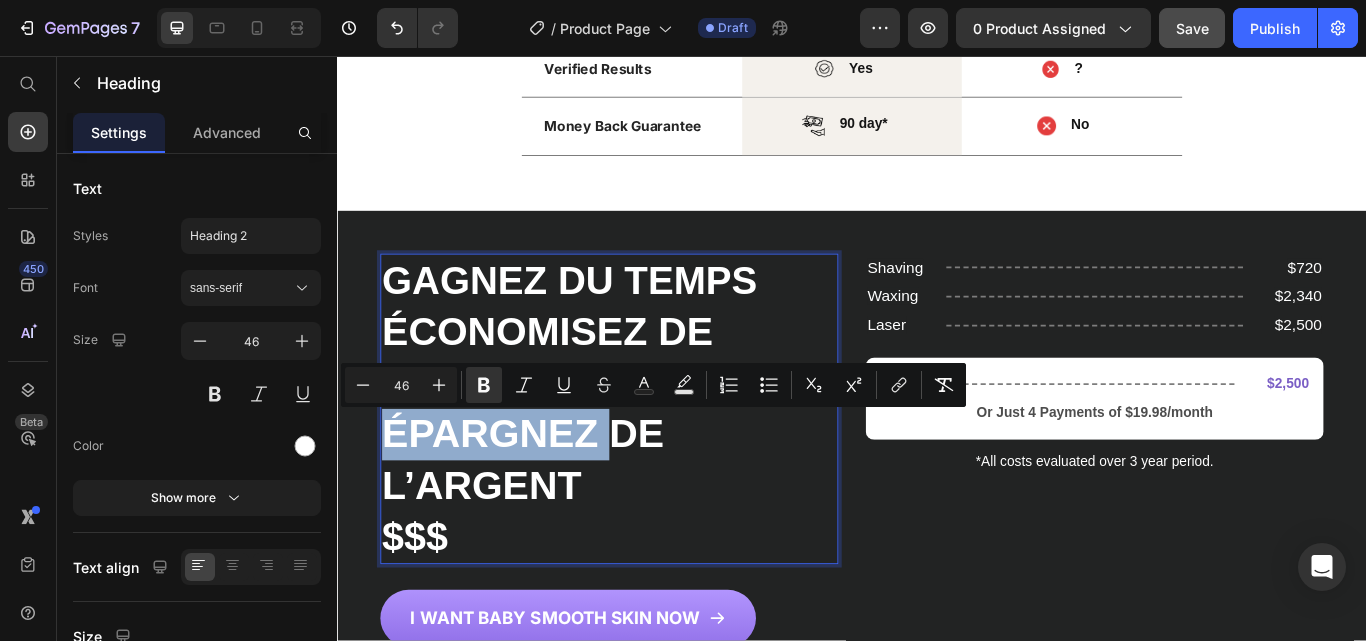 click on "ÉPARGNEZ DE L’ARGENT" at bounding box center (553, 527) 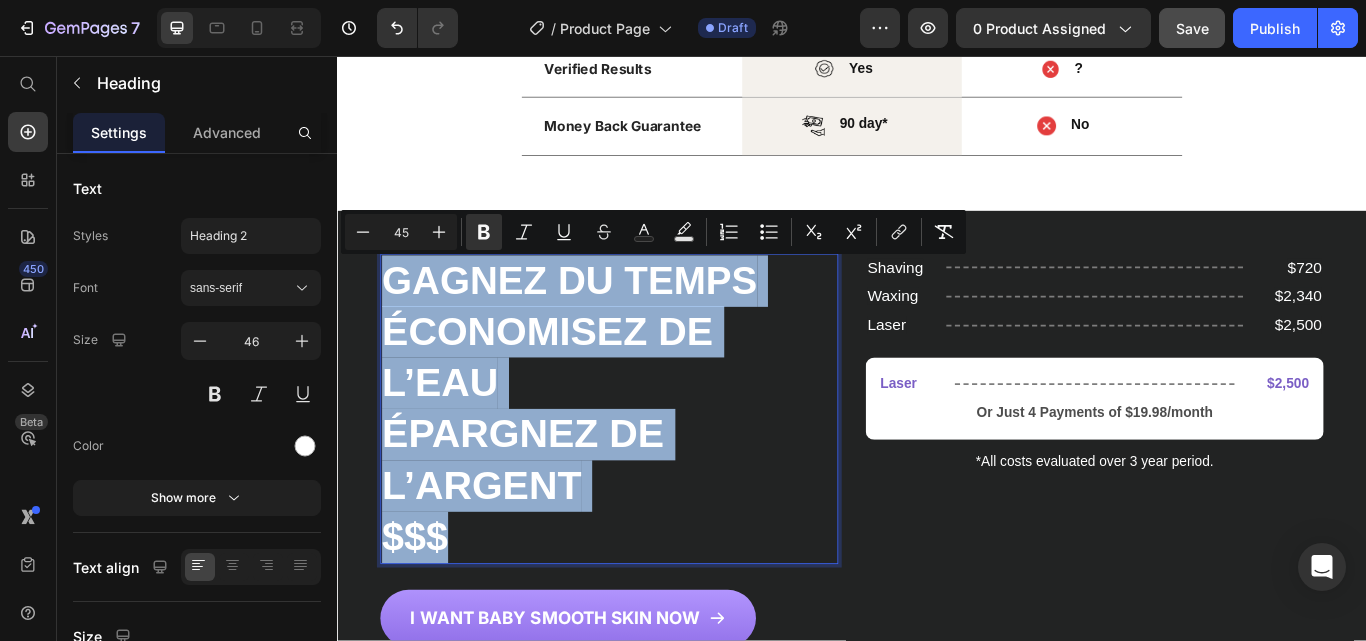 drag, startPoint x: 516, startPoint y: 606, endPoint x: 396, endPoint y: 341, distance: 290.90378 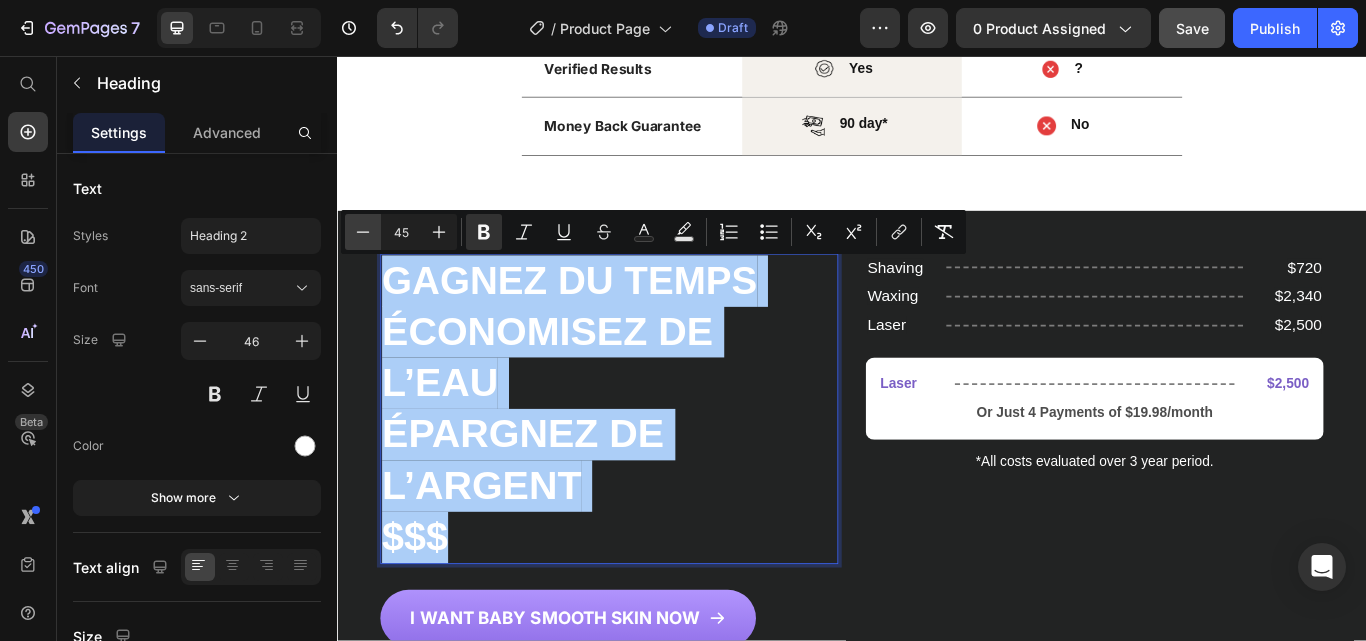 click 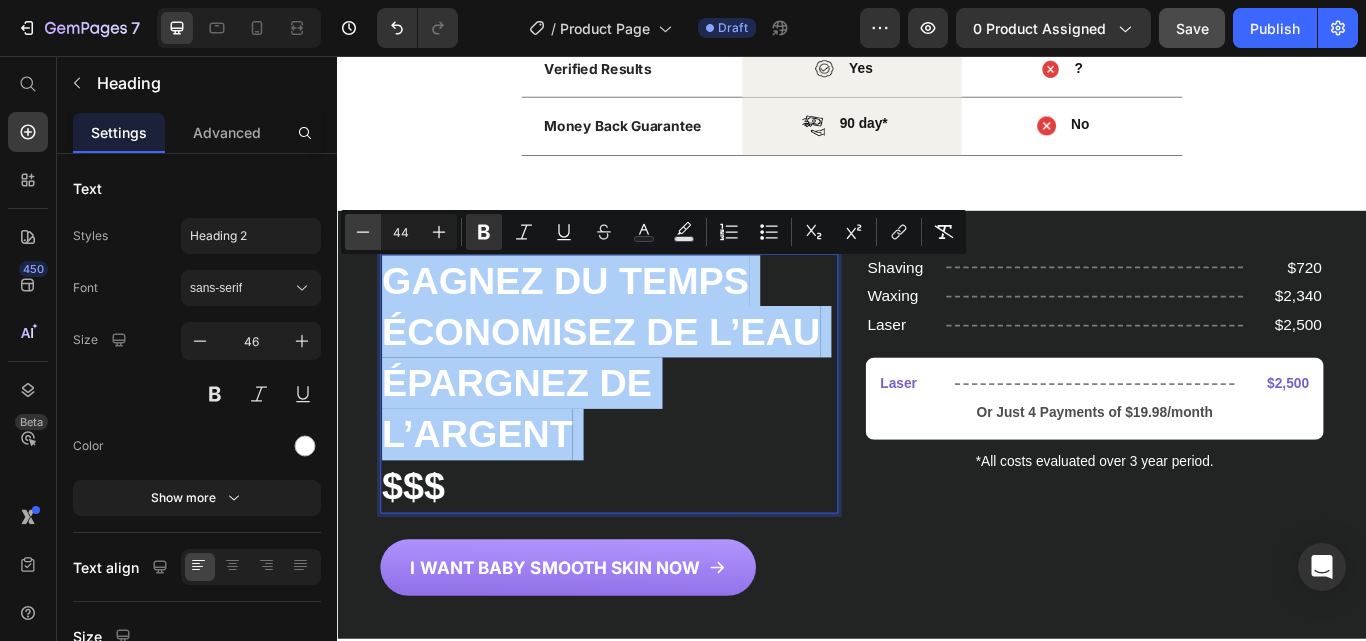 click 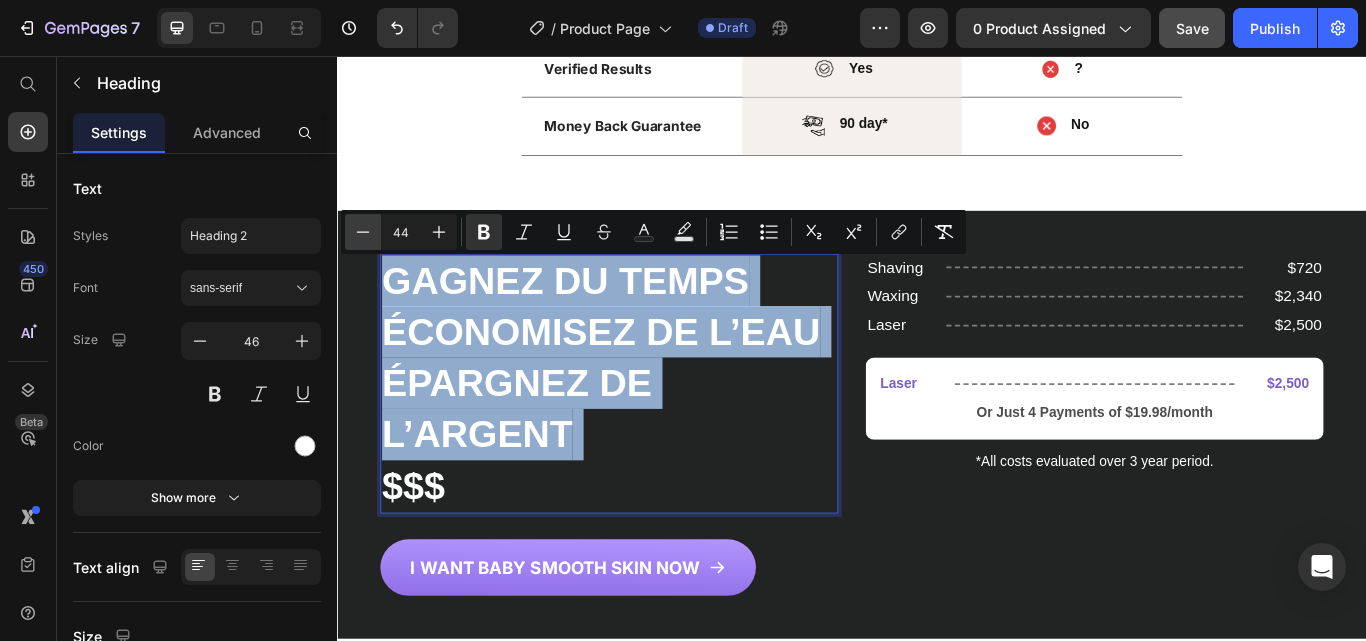 type on "43" 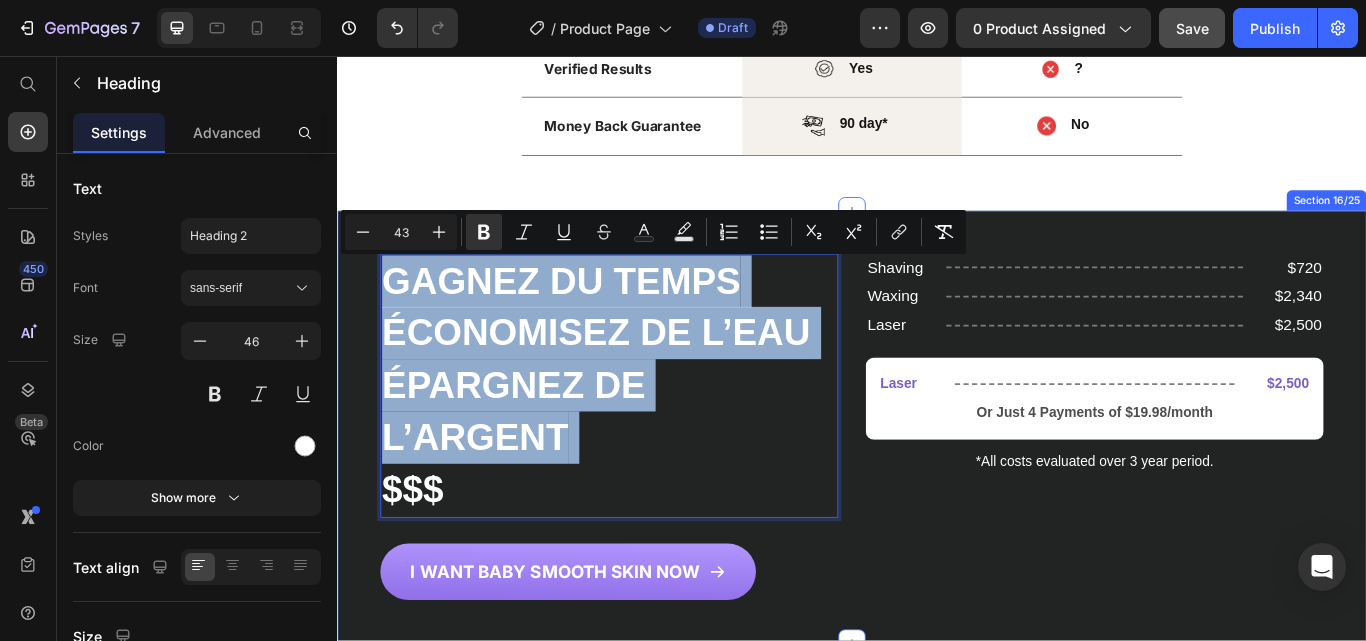 click on "Shaving Text Block                Title Line $720 Text Block Row Waxing Text Block                Title Line $2,340 Text Block Row Laser Text Block                Title Line $2,500 Text Block Row Laser Text Block                Title Line $2,500 Text Block Row Or Just 4 Payments of $19.98/month Text Block Row Row *All costs evaluated over 3 year period. Text Block
I WANT BABY SMOOTH SKIN NOW Button" at bounding box center [1220, 489] 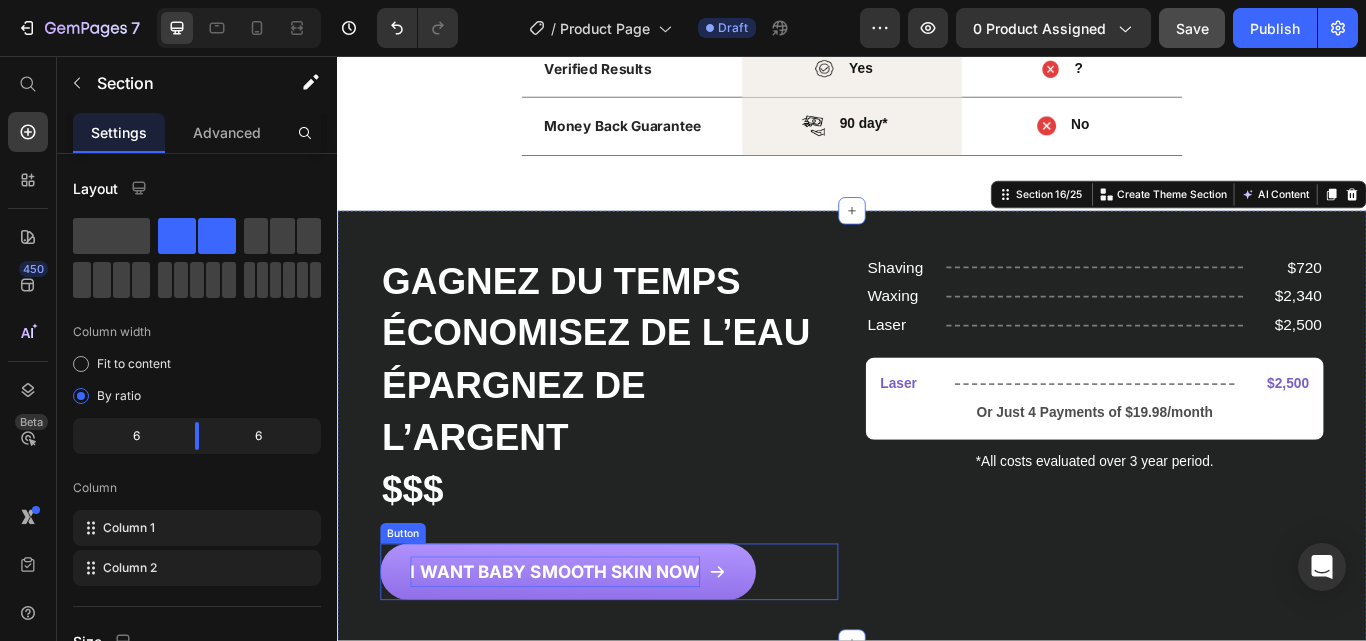 click on "I WANT BABY SMOOTH SKIN NOW" at bounding box center [591, 658] 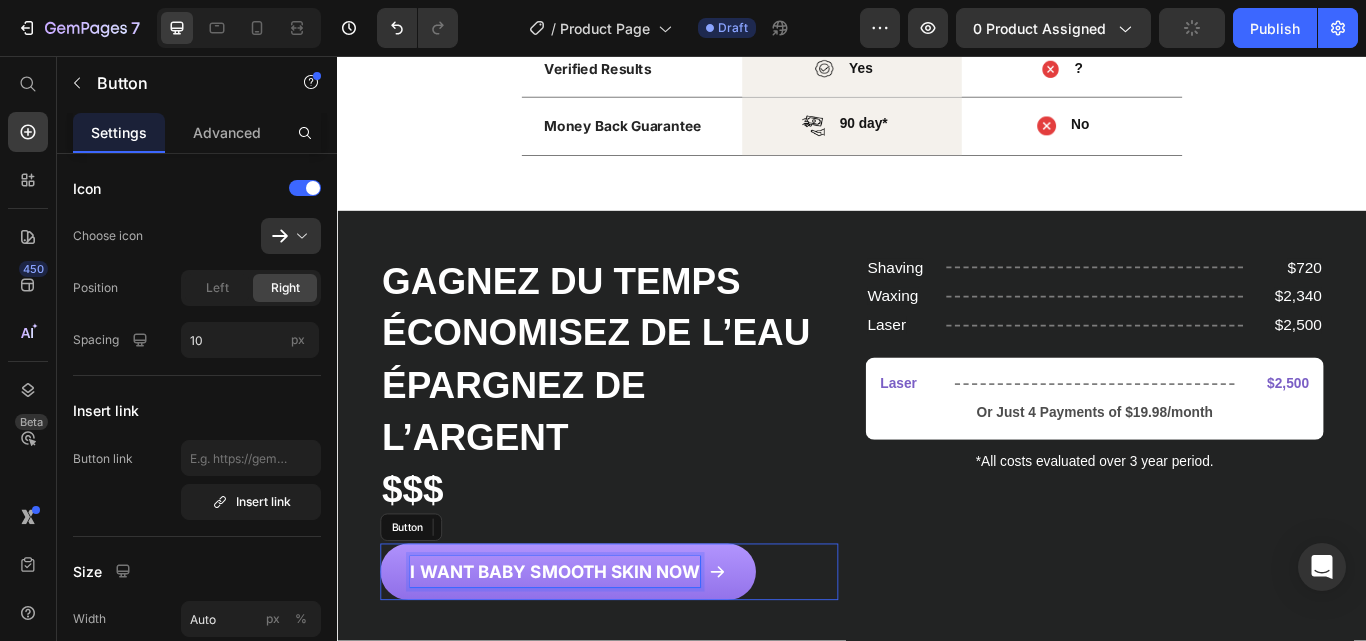 click on "I WANT BABY SMOOTH SKIN NOW" at bounding box center (591, 658) 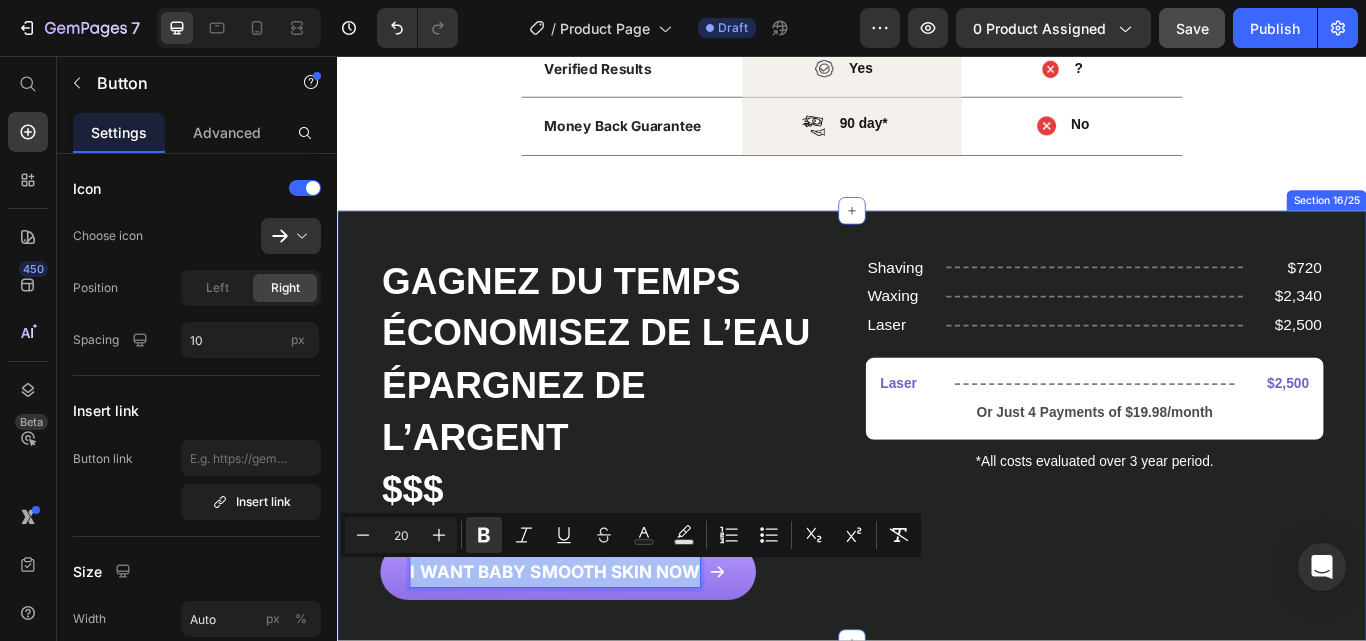 click on "⁠⁠⁠⁠⁠⁠⁠ GAGNEZ DU TEMPS ÉCONOMISEZ DE L’EAU ÉPARGNEZ DE L’ARGENT $$$ Heading
I WANT BABY SMOOTH SKIN NOW Button   0 Shaving Text Block                Title Line $720 Text Block Row Waxing Text Block                Title Line $2,340 Text Block Row Laser Text Block                Title Line $2,500 Text Block Row Laser Text Block                Title Line $2,500 Text Block Row Or Just 4 Payments of $19.98/month Text Block Row Row *All costs evaluated over 3 year period. Text Block
I WANT BABY SMOOTH SKIN NOW Button Section 16/25" at bounding box center (937, 489) 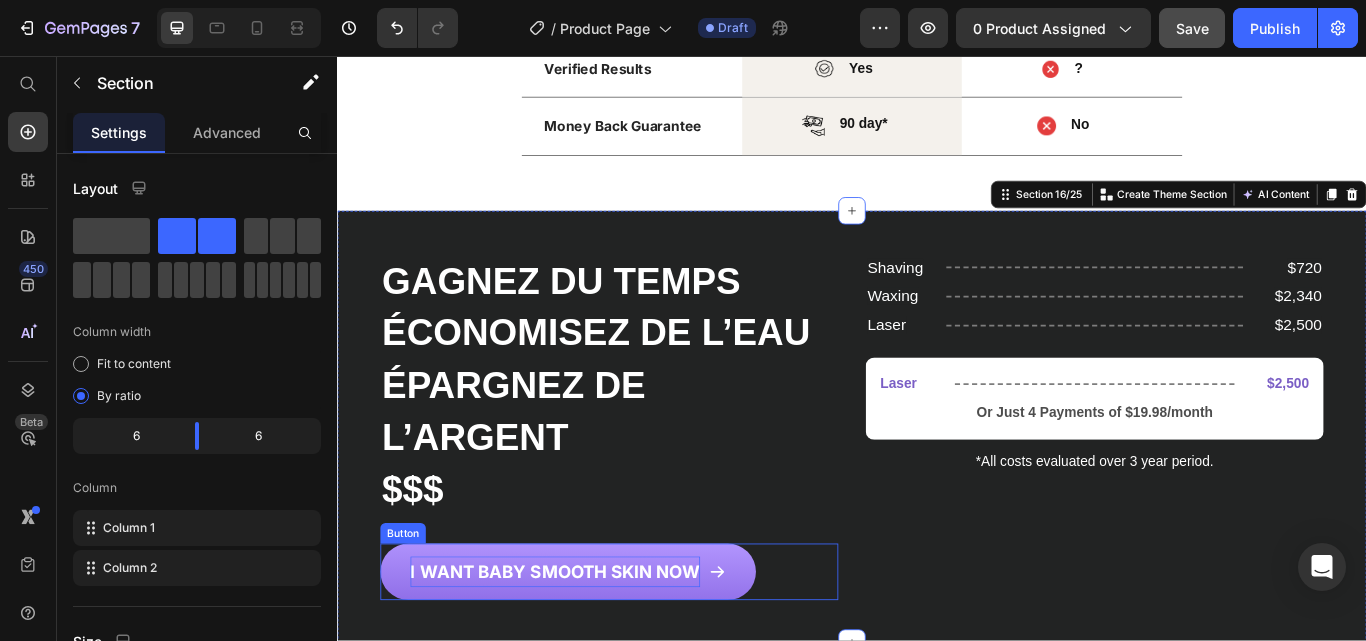 click on "I WANT BABY SMOOTH SKIN NOW" at bounding box center (591, 658) 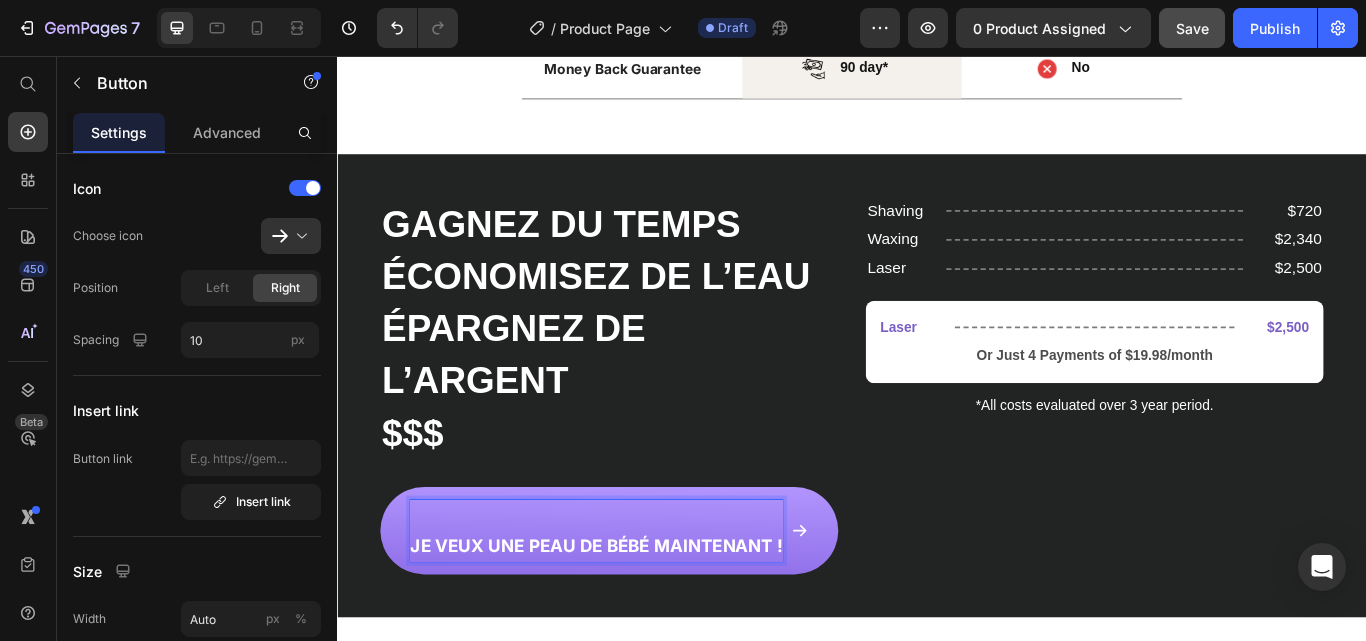 scroll, scrollTop: 237, scrollLeft: 0, axis: vertical 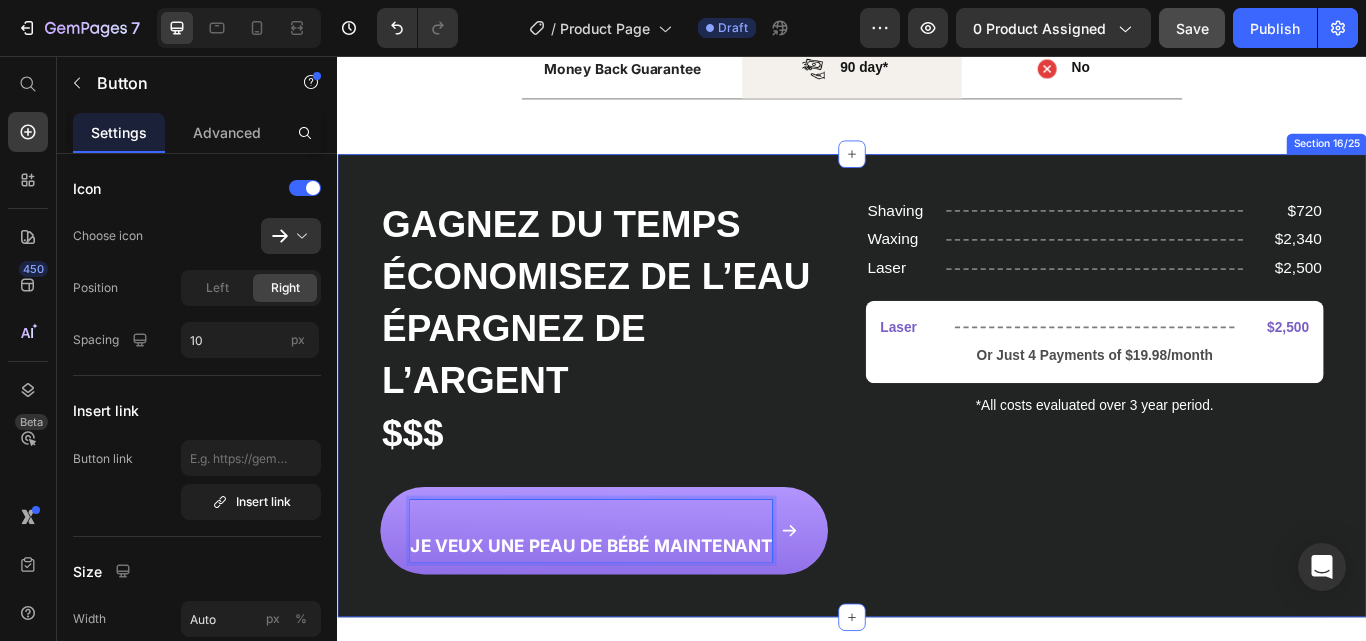 click on "Shaving Text Block                Title Line $720 Text Block Row Waxing Text Block                Title Line $2,340 Text Block Row Laser Text Block                Title Line $2,500 Text Block Row Laser Text Block                Title Line $2,500 Text Block Row Or Just 4 Payments of $19.98/month Text Block Row Row *All costs evaluated over 3 year period. Text Block
I WANT BABY SMOOTH SKIN NOW Button" at bounding box center (1220, 441) 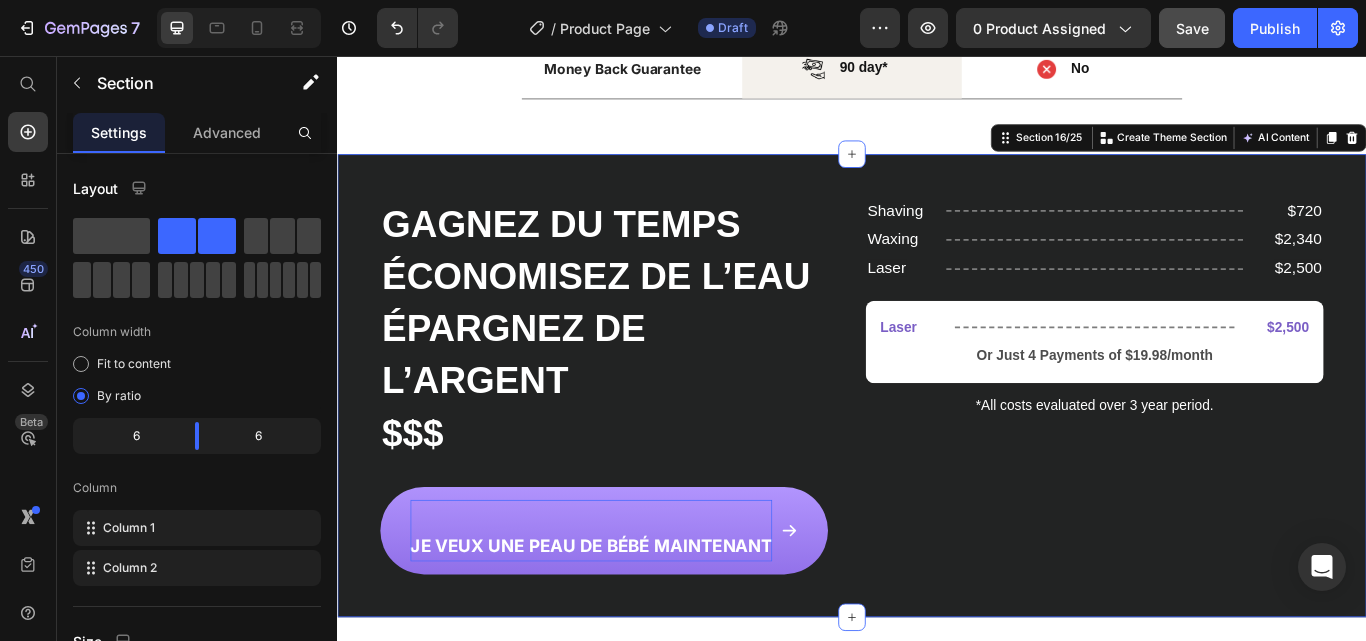 scroll, scrollTop: 0, scrollLeft: 0, axis: both 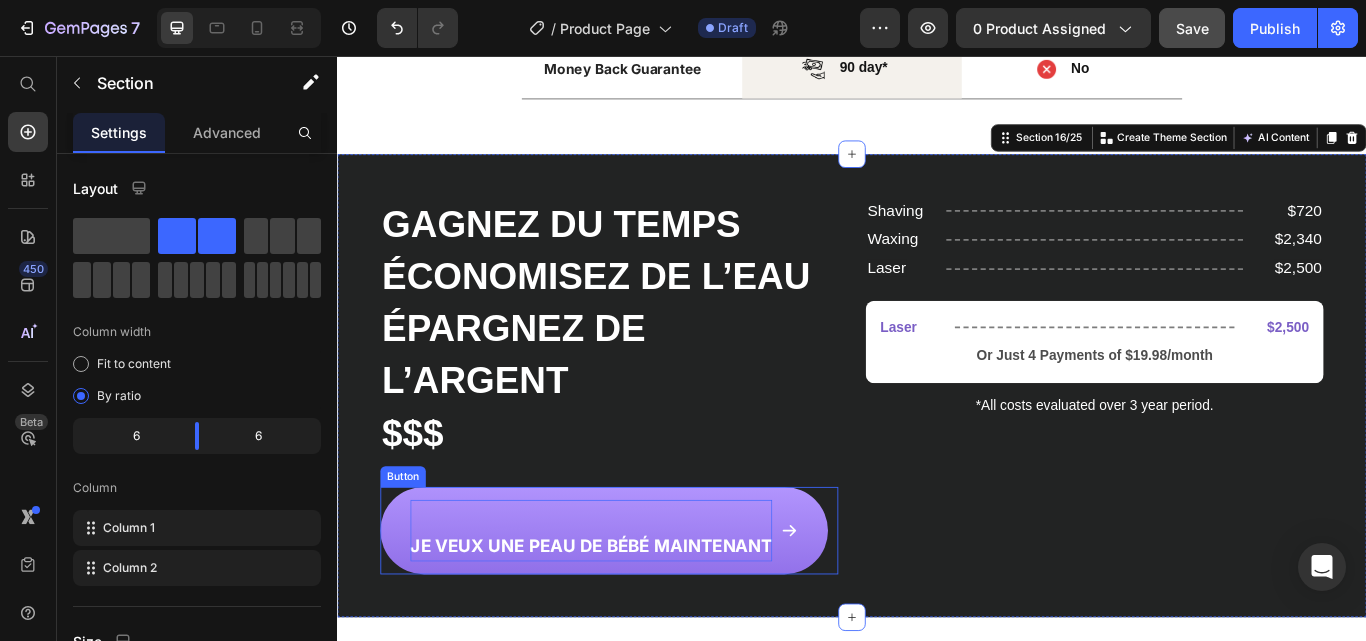 click on "JE VEUX UNE PEAU DE BÉBÉ MAINTENANT" at bounding box center (633, 628) 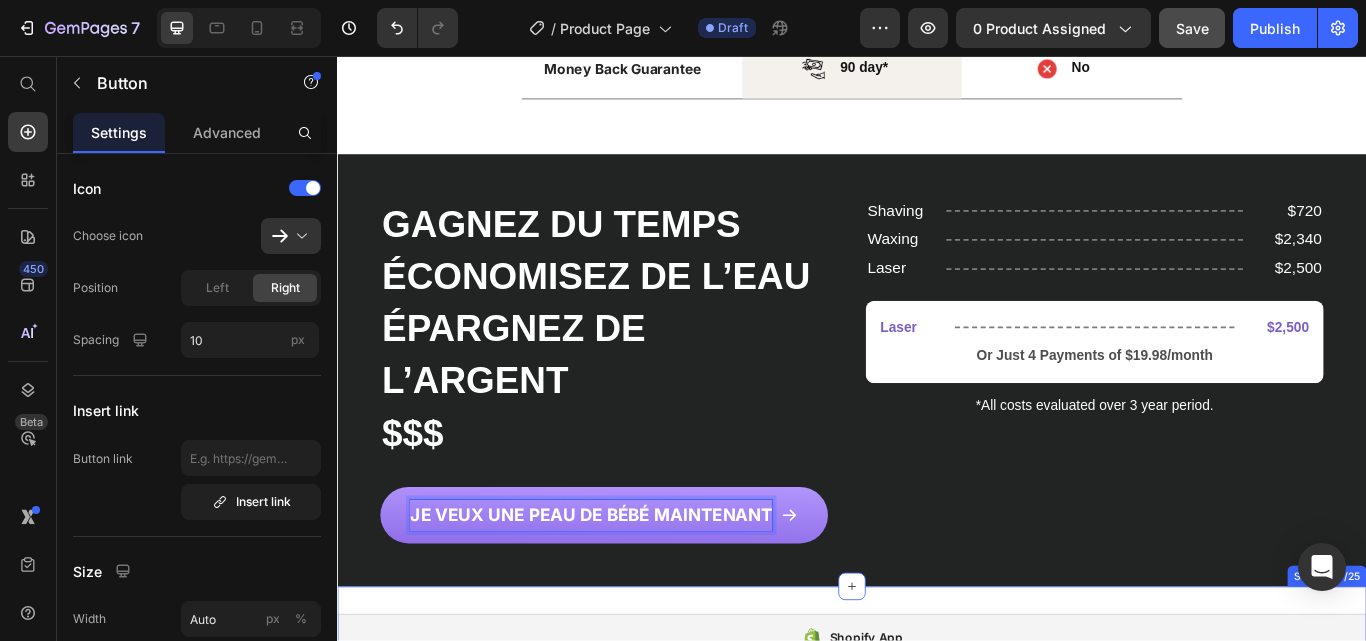 click on "Shopify App Shopify App Section 17/25" at bounding box center (937, 743) 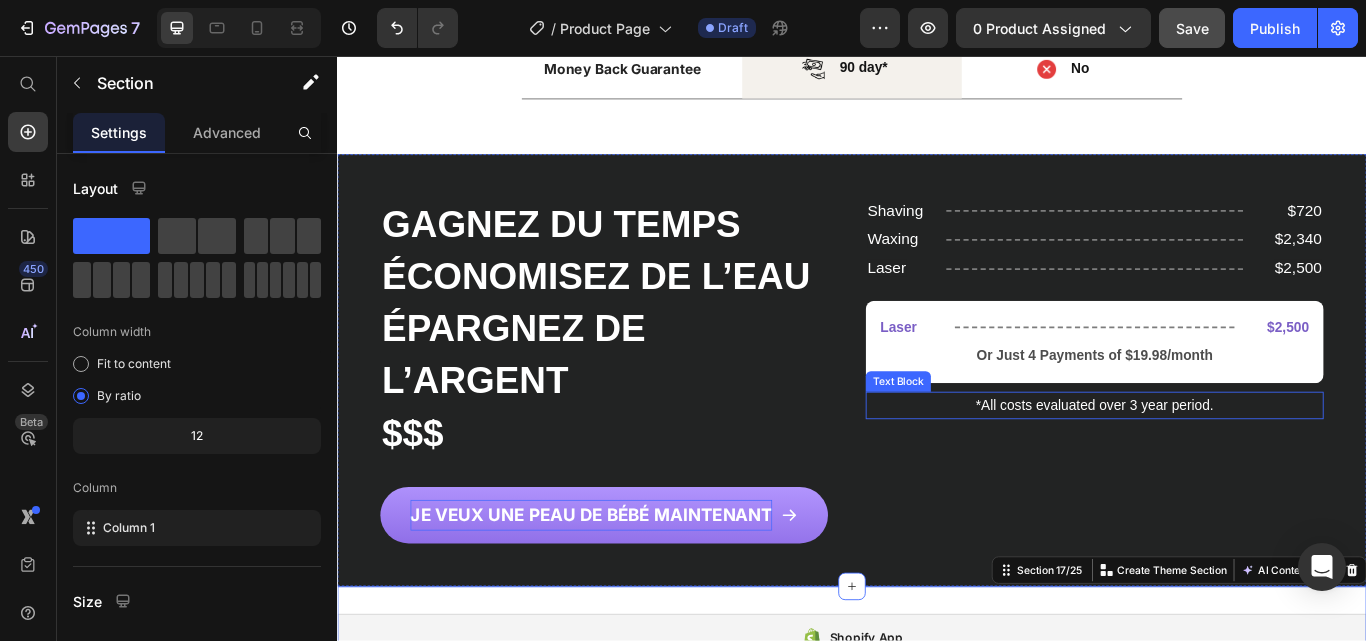 click on "*All costs evaluated over 3 year period." at bounding box center [1220, 464] 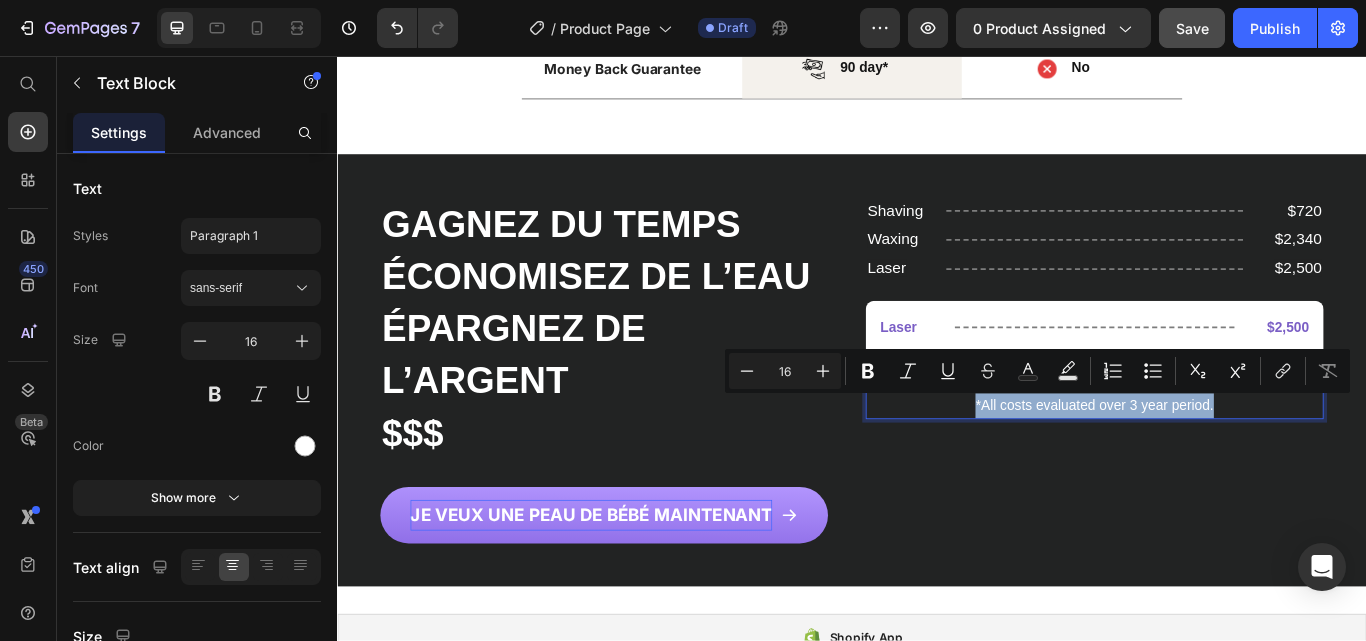 click on "Shaving Text Block                Title Line $720 Text Block Row Waxing Text Block                Title Line $2,340 Text Block Row Laser Text Block                Title Line $2,500 Text Block Row Laser Text Block                Title Line $2,500 Text Block Row Or Just 4 Payments of $19.98/month Text Block Row Row *All costs evaluated over 3 year period. Text Block   0
I WANT BABY SMOOTH SKIN NOW Button" at bounding box center [1220, 423] 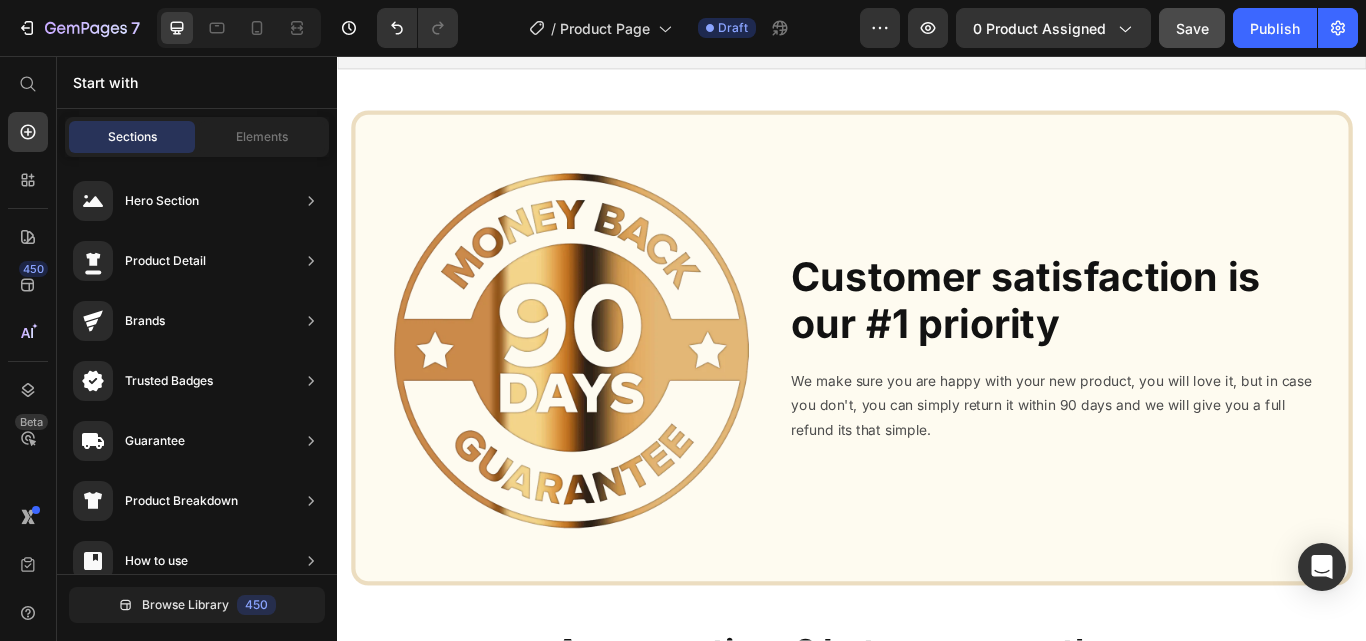 scroll, scrollTop: 8624, scrollLeft: 0, axis: vertical 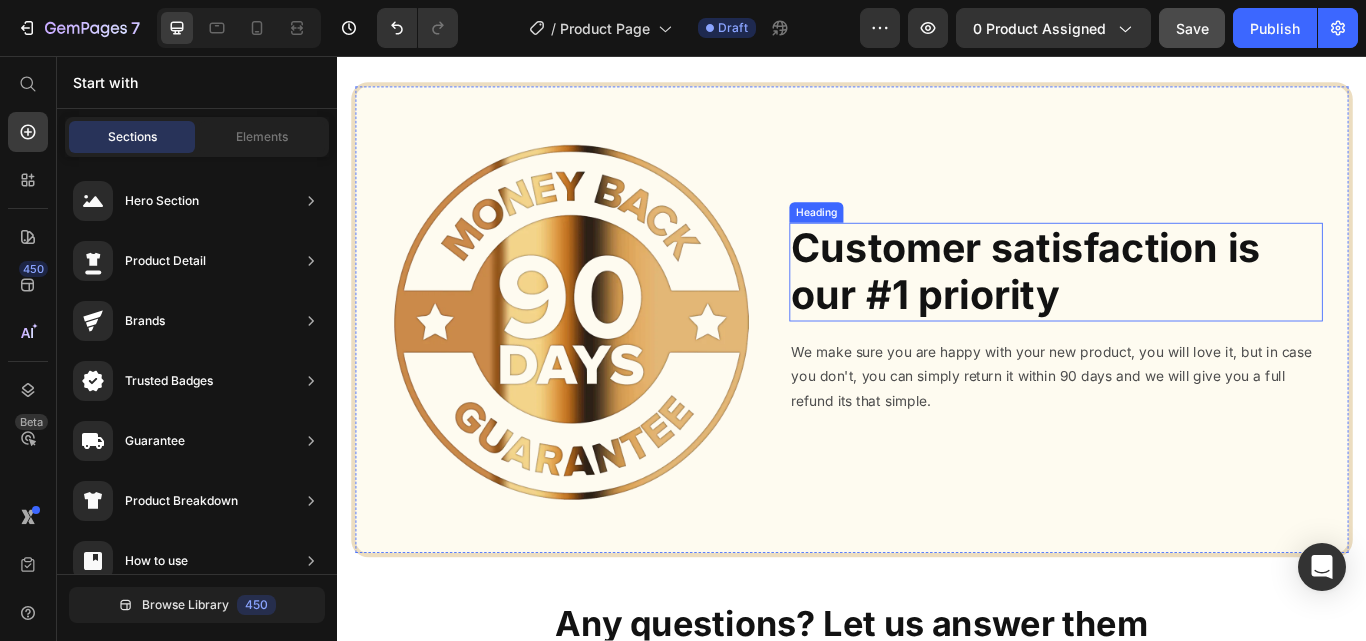 click on "Customer satisfaction is our #1 priority" at bounding box center [1175, 308] 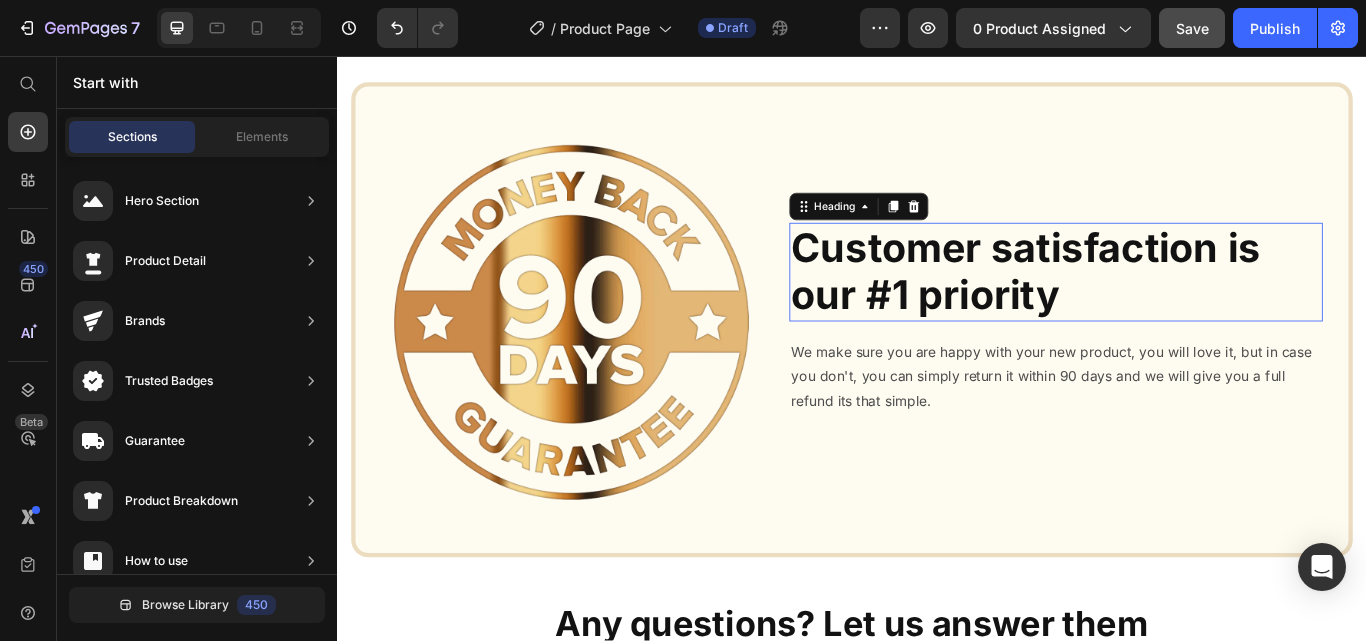 click on "Customer satisfaction is our #1 priority" at bounding box center [1175, 308] 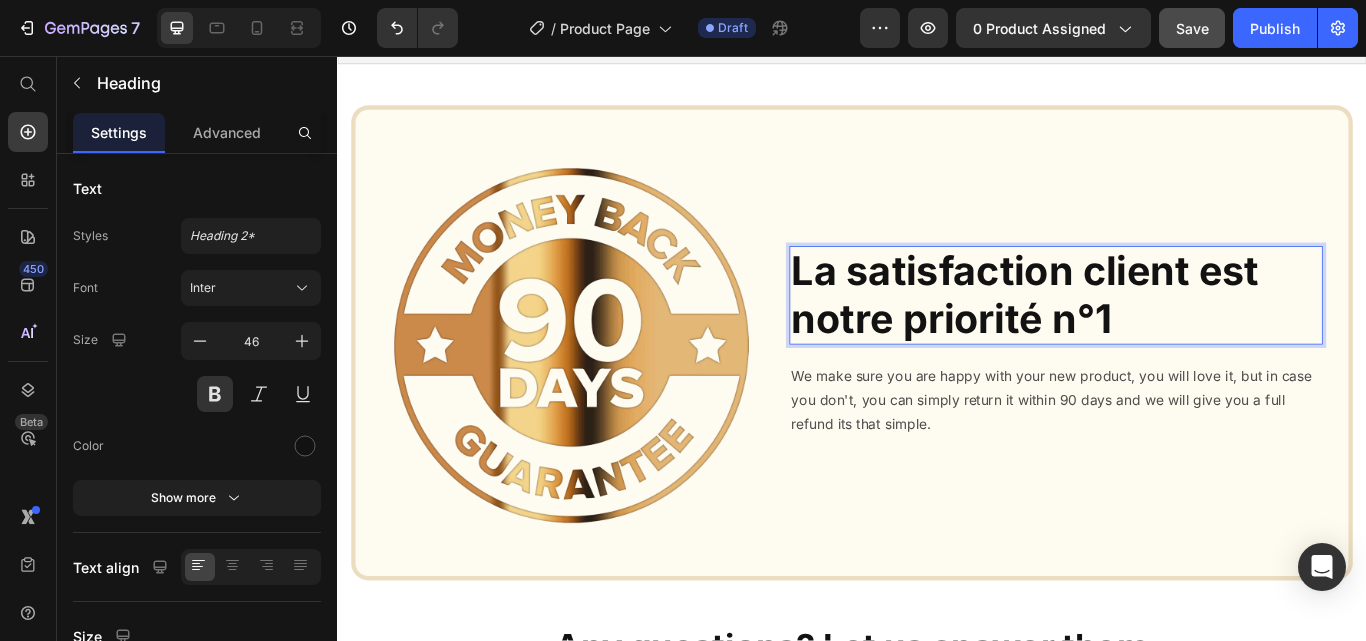 scroll, scrollTop: 8624, scrollLeft: 0, axis: vertical 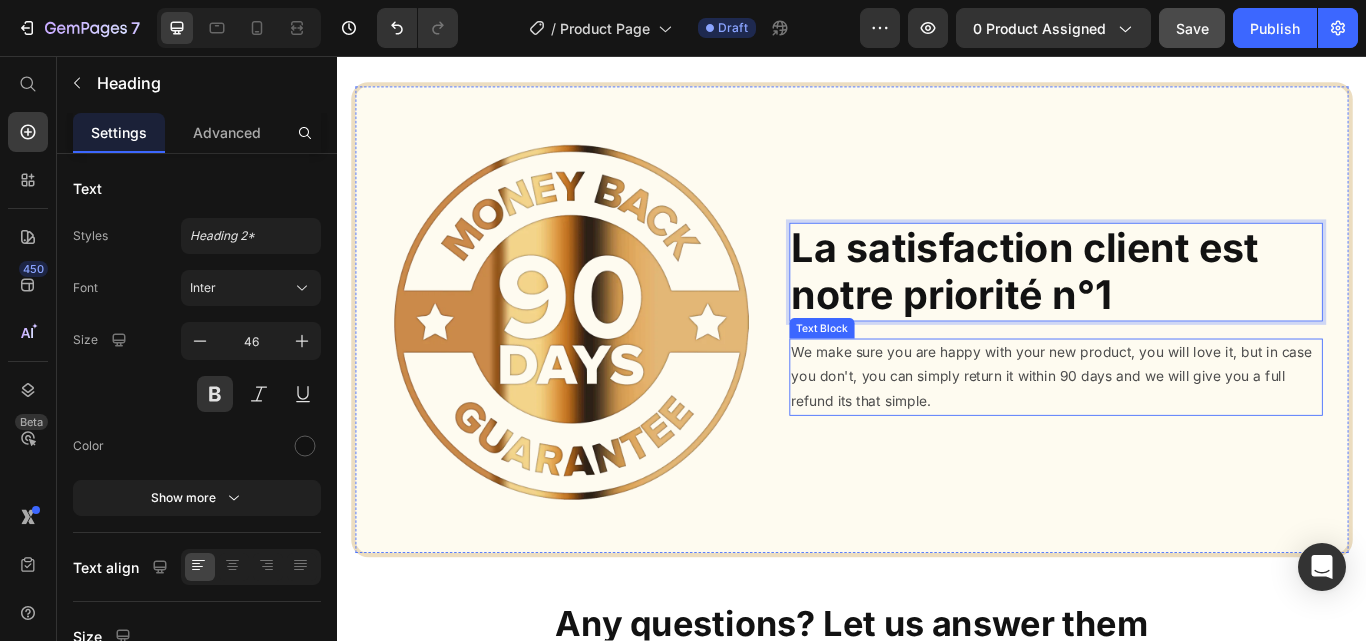 click on "We make sure you are happy with your new product, you will love it, but in case you don't, you can simply return it within 90 days and we will give you a full refund its that simple." at bounding box center [1175, 431] 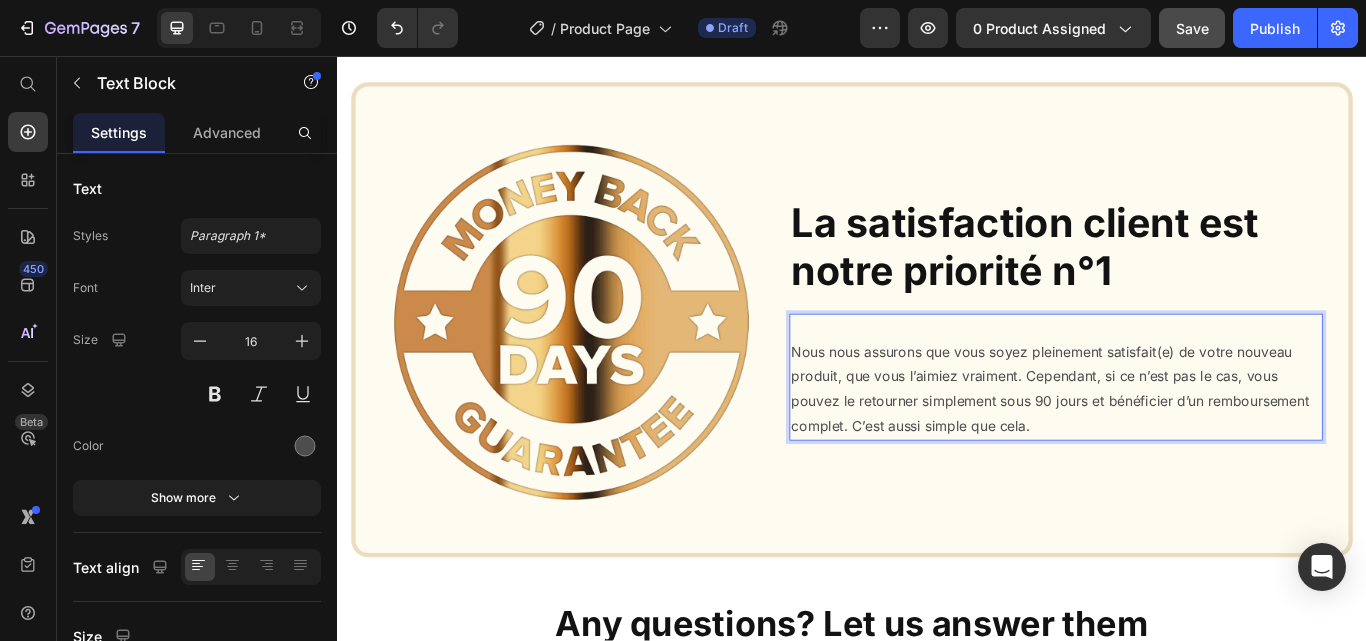 click on "Nous nous assurons que vous soyez pleinement satisfait(e) de votre nouveau produit, que vous l’aimiez vraiment. Cependant, si ce n’est pas le cas, vous pouvez le retourner simplement sous 90 jours et bénéficier d’un remboursement complet. C’est aussi simple que cela." at bounding box center [1175, 431] 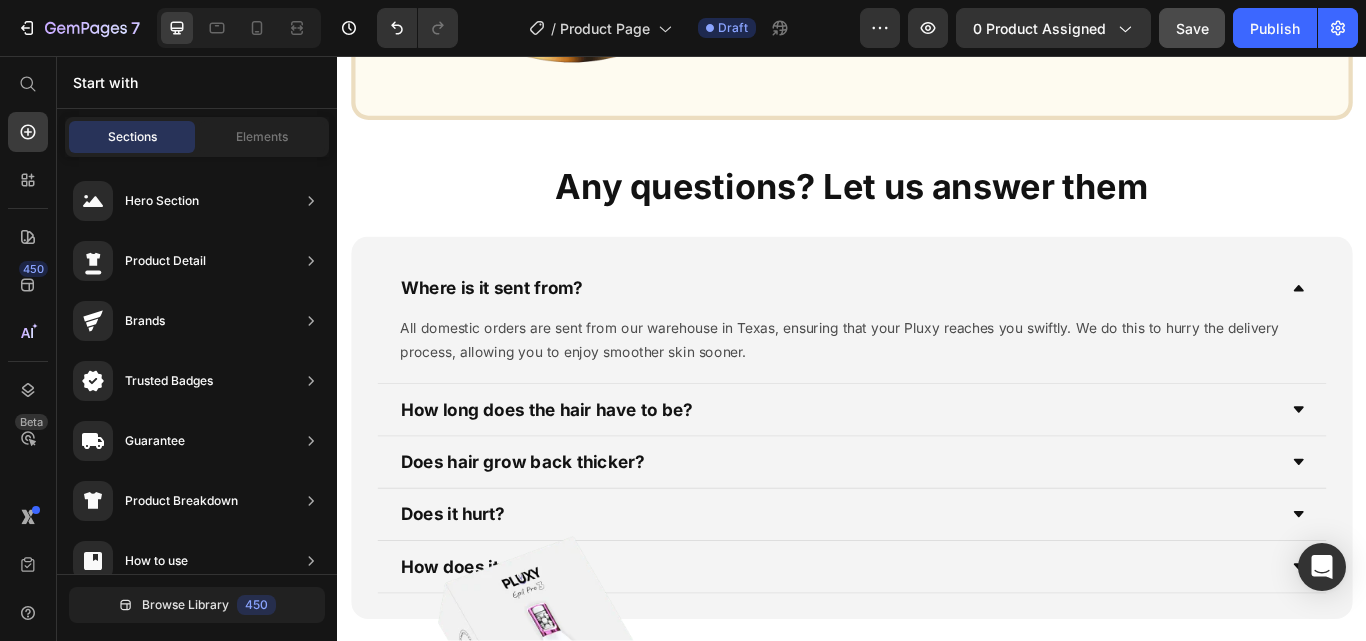 scroll, scrollTop: 9101, scrollLeft: 0, axis: vertical 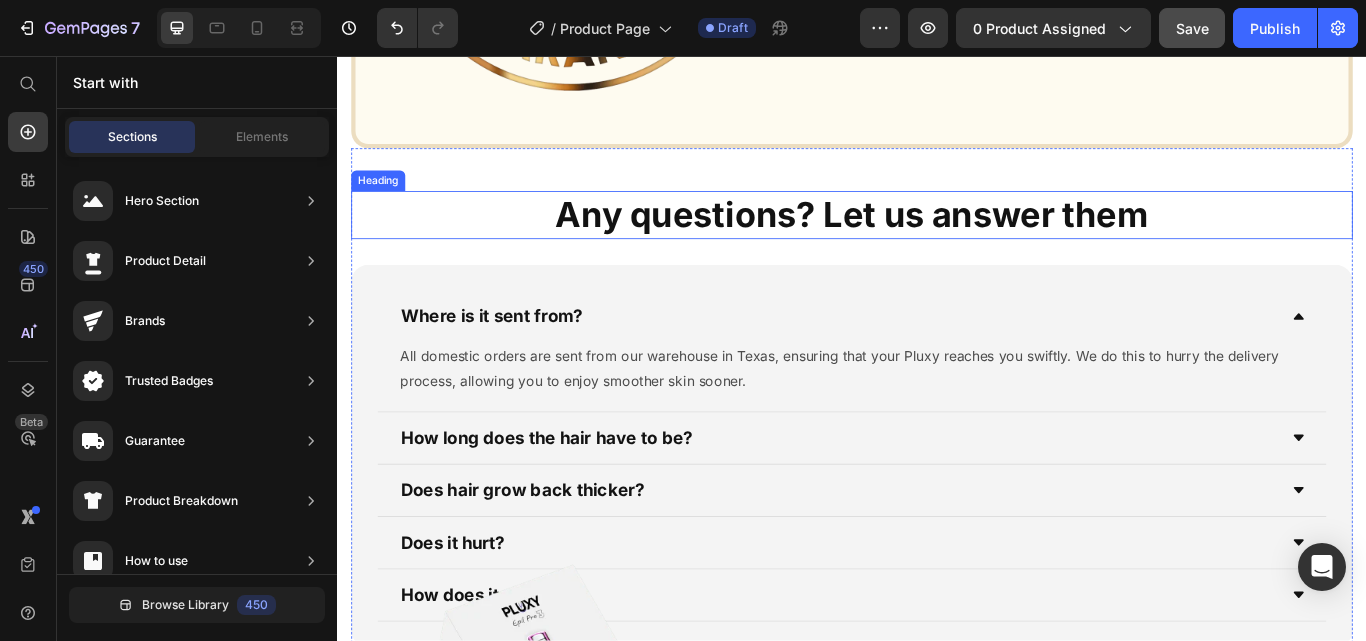 click on "Any questions? Let us answer them" at bounding box center (937, 242) 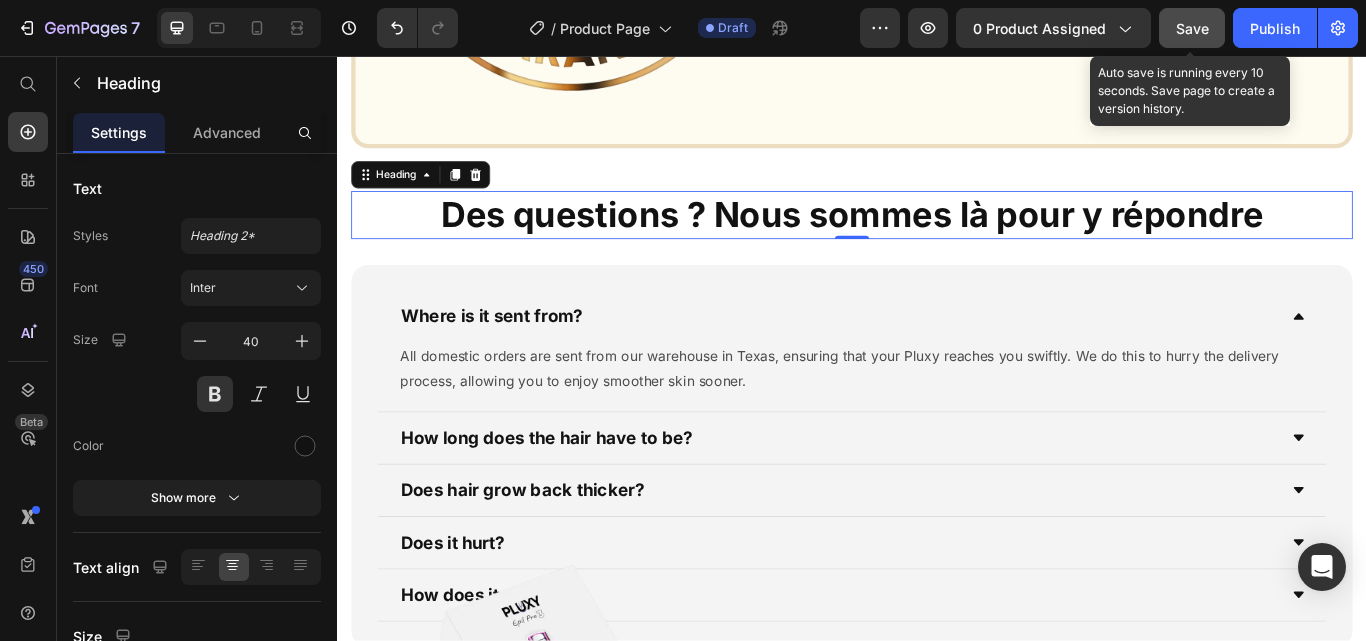 click on "Save" 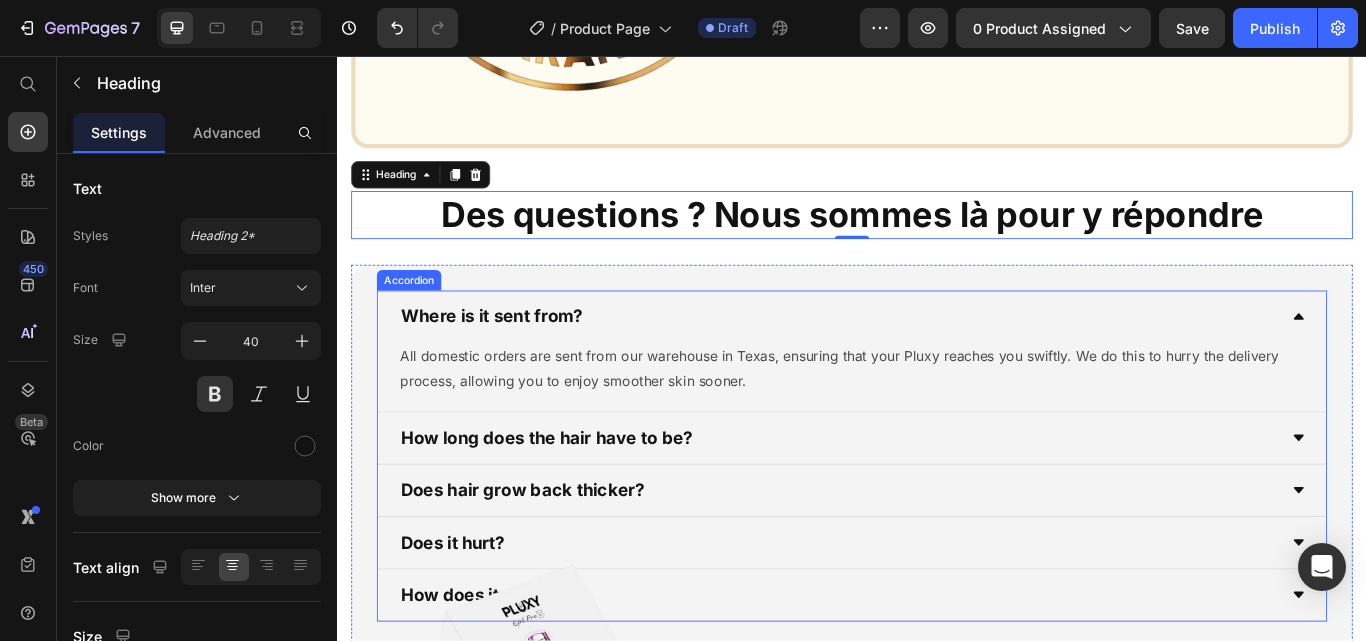 click on "Where is it sent from?" at bounding box center (517, 360) 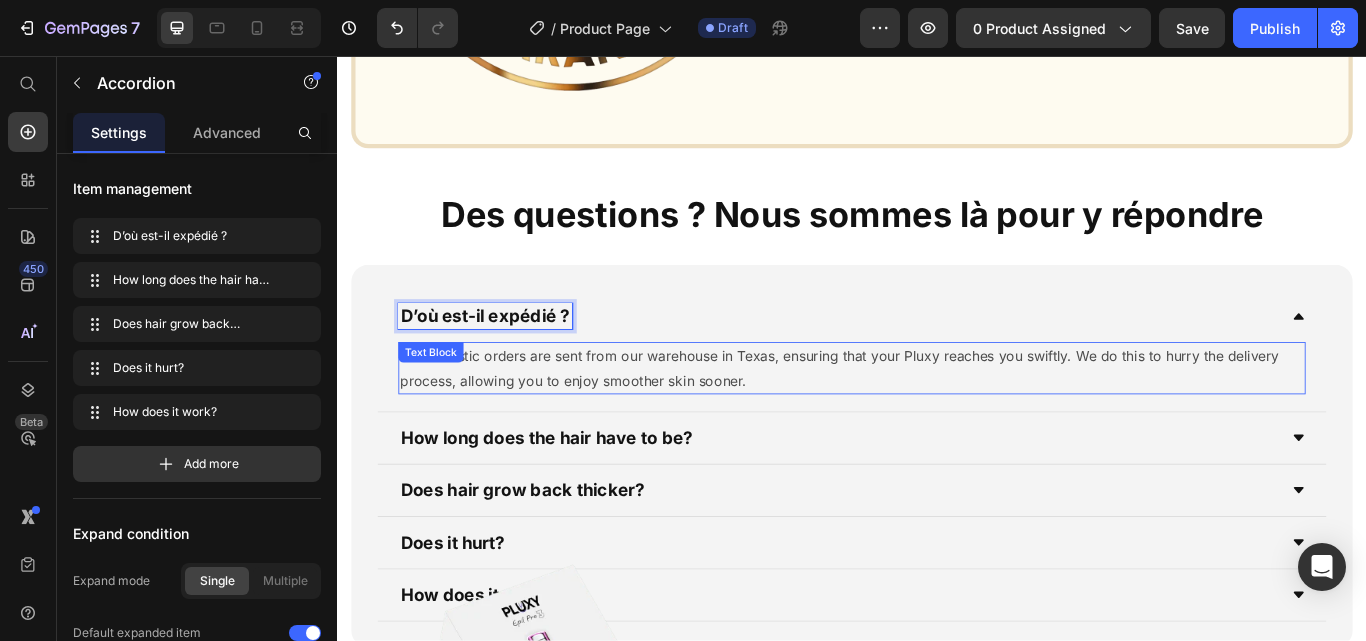 click on "All domestic orders are sent from our warehouse in Texas, ensuring that your Pluxy reaches you swiftly. We do this to hurry the delivery process, allowing you to enjoy smoother skin sooner." at bounding box center [937, 421] 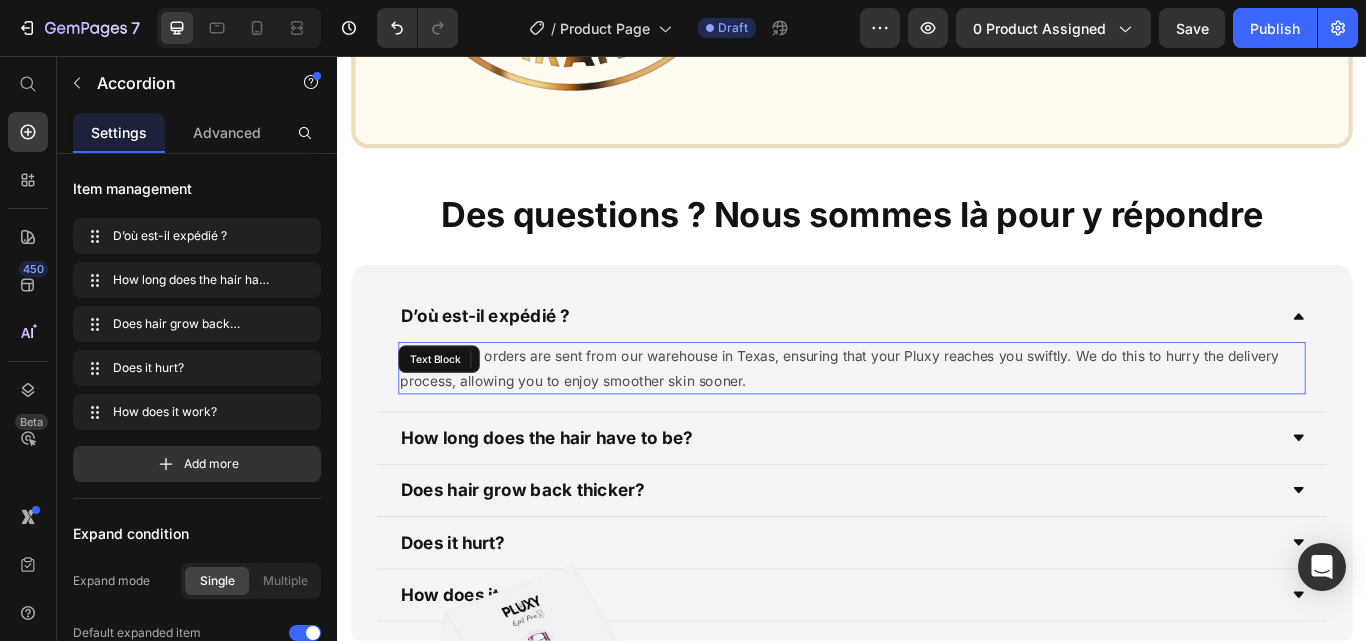 click on "All domestic orders are sent from our warehouse in Texas, ensuring that your Pluxy reaches you swiftly. We do this to hurry the delivery process, allowing you to enjoy smoother skin sooner." at bounding box center [937, 421] 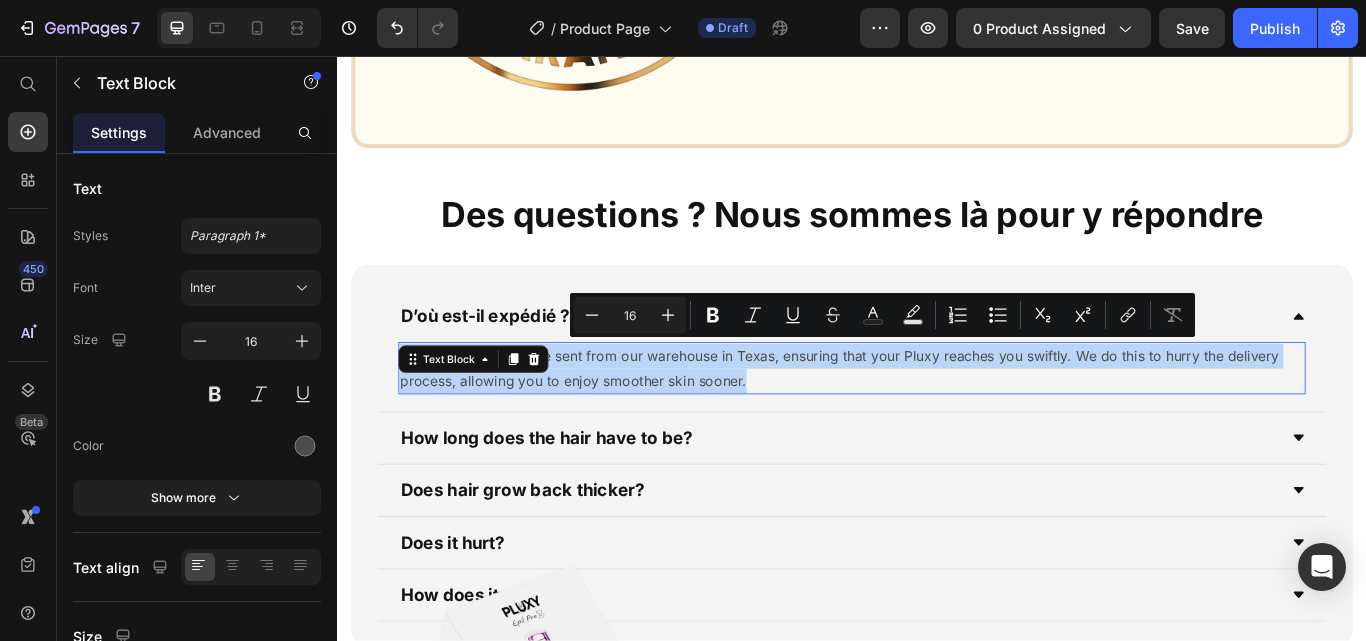 click on "All domestic orders are sent from our warehouse in Texas, ensuring that your Pluxy reaches you swiftly. We do this to hurry the delivery process, allowing you to enjoy smoother skin sooner." at bounding box center (937, 421) 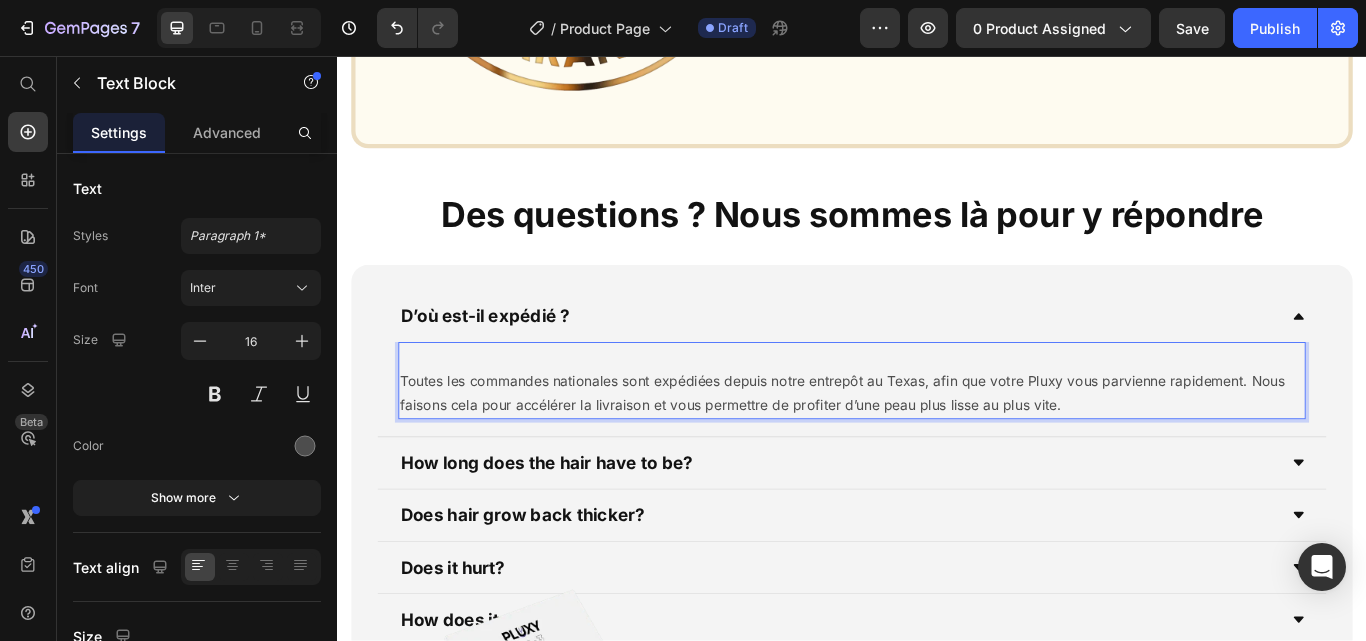 click on "Toutes les commandes nationales sont expédiées depuis notre entrepôt au Texas, afin que votre Pluxy vous parvienne rapidement. Nous faisons cela pour accélérer la livraison et vous permettre de profiter d’une peau plus lisse au plus vite. Text Block   0" at bounding box center [937, 445] 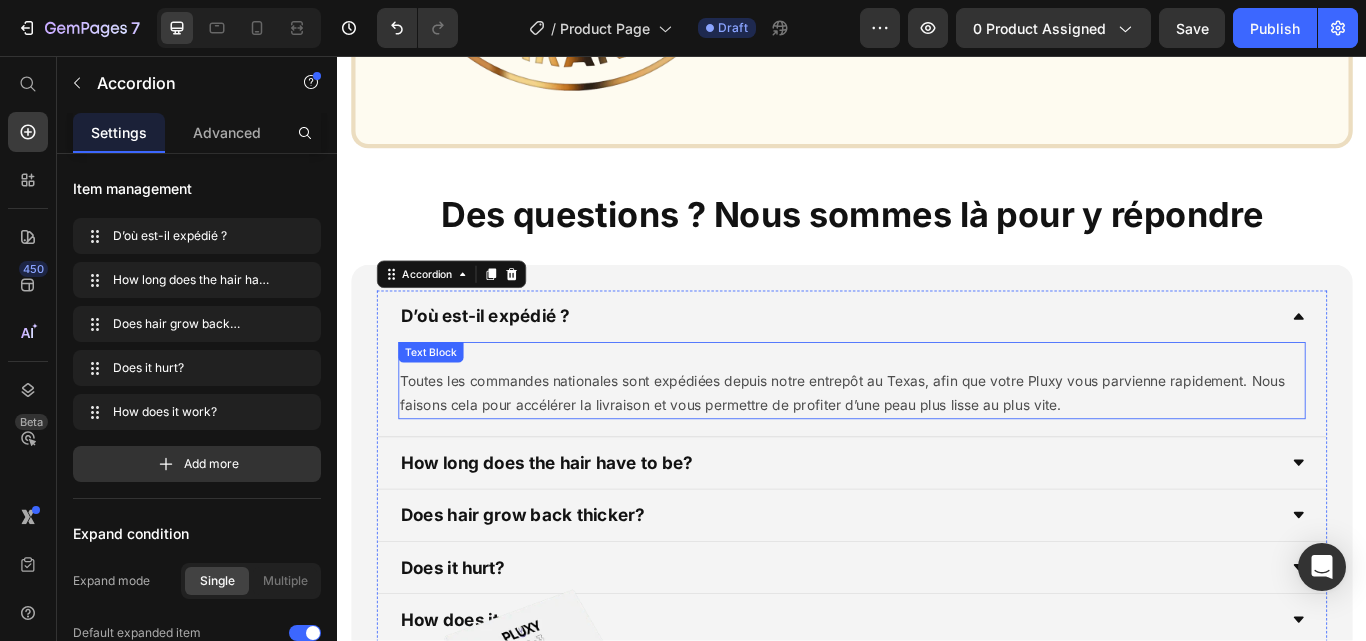 click on "Toutes les commandes nationales sont expédiées depuis notre entrepôt au Texas, afin que votre Pluxy vous parvienne rapidement. Nous faisons cela pour accélérer la livraison et vous permettre de profiter d’une peau plus lisse au plus vite." at bounding box center [937, 435] 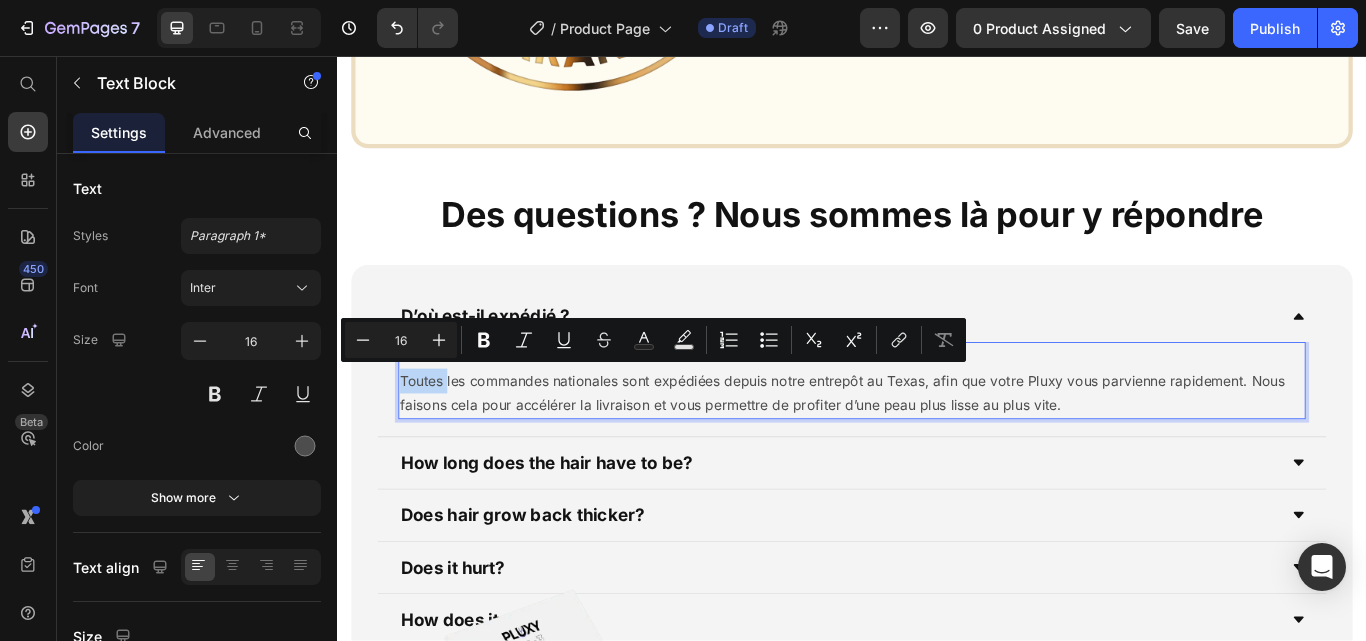 click on "Toutes les commandes nationales sont expédiées depuis notre entrepôt au Texas, afin que votre Pluxy vous parvienne rapidement. Nous faisons cela pour accélérer la livraison et vous permettre de profiter d’une peau plus lisse au plus vite." at bounding box center (937, 435) 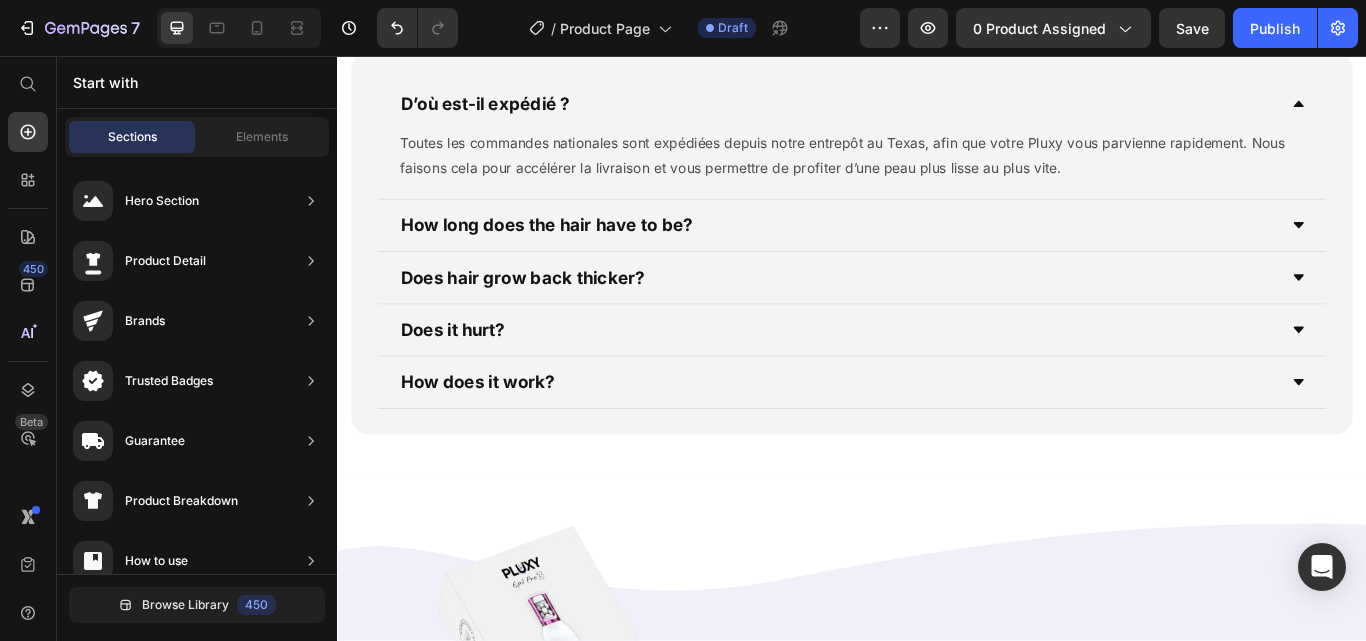 scroll, scrollTop: 9365, scrollLeft: 0, axis: vertical 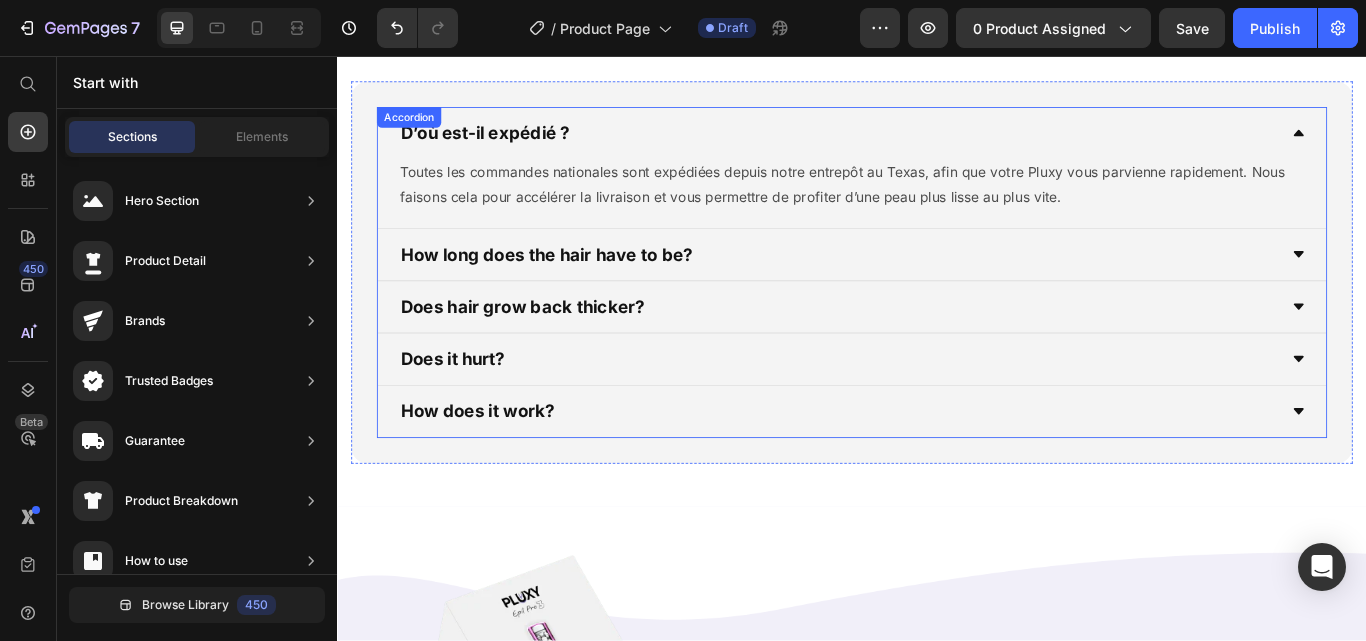 click on "How long does the hair have to be?" at bounding box center (921, 288) 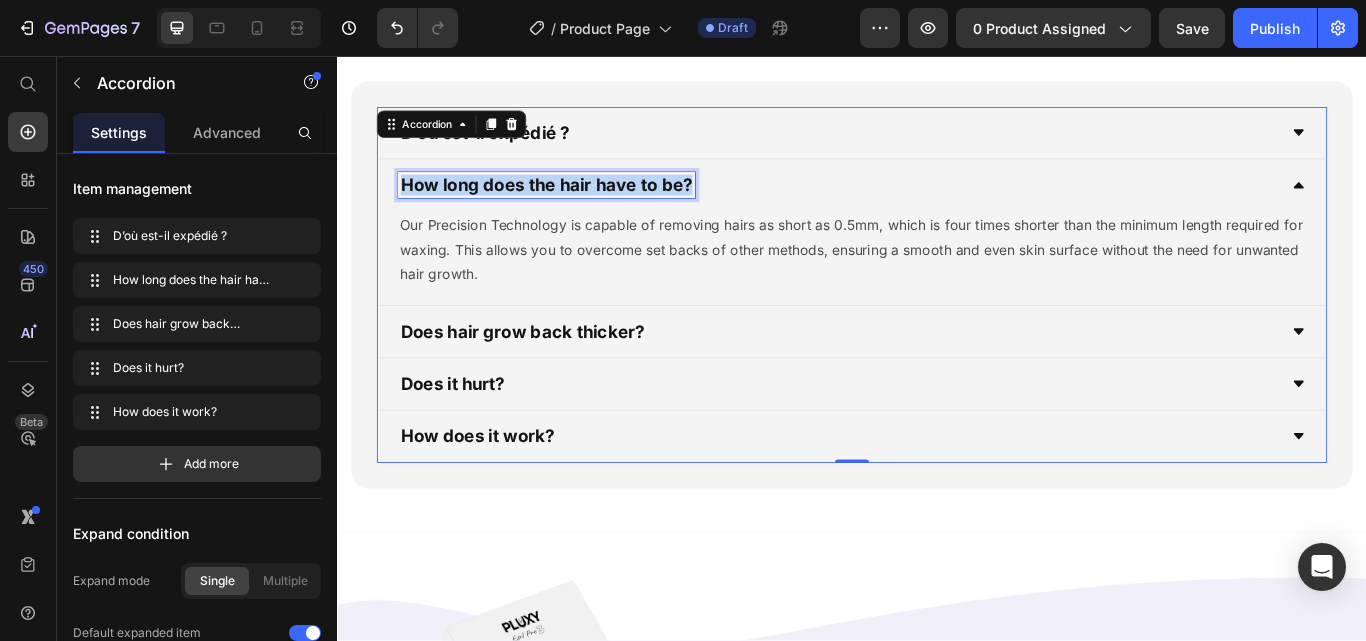 click on "How long does the hair have to be?" at bounding box center [581, 207] 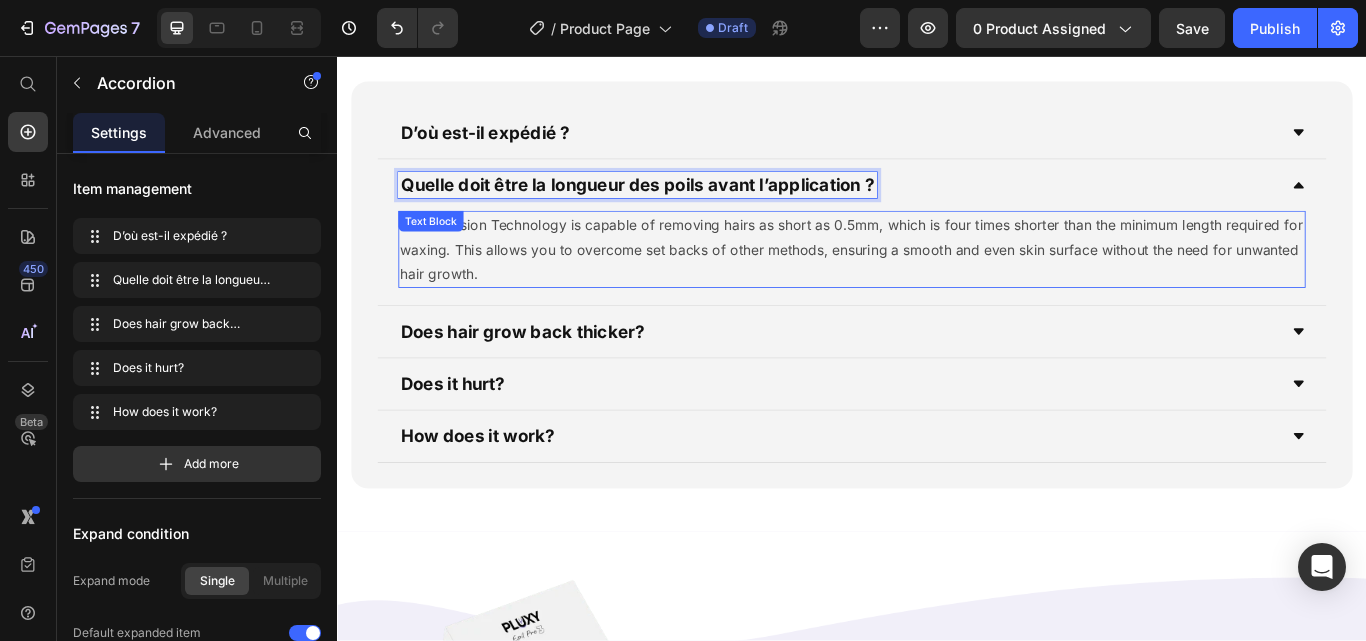 click on "Our Precision Technology is capable of removing hairs as short as 0.5mm, which is four times shorter than the minimum length required for waxing. This allows you to overcome set backs of other methods, ensuring a smooth and even skin surface without the need for unwanted hair growth." at bounding box center [937, 282] 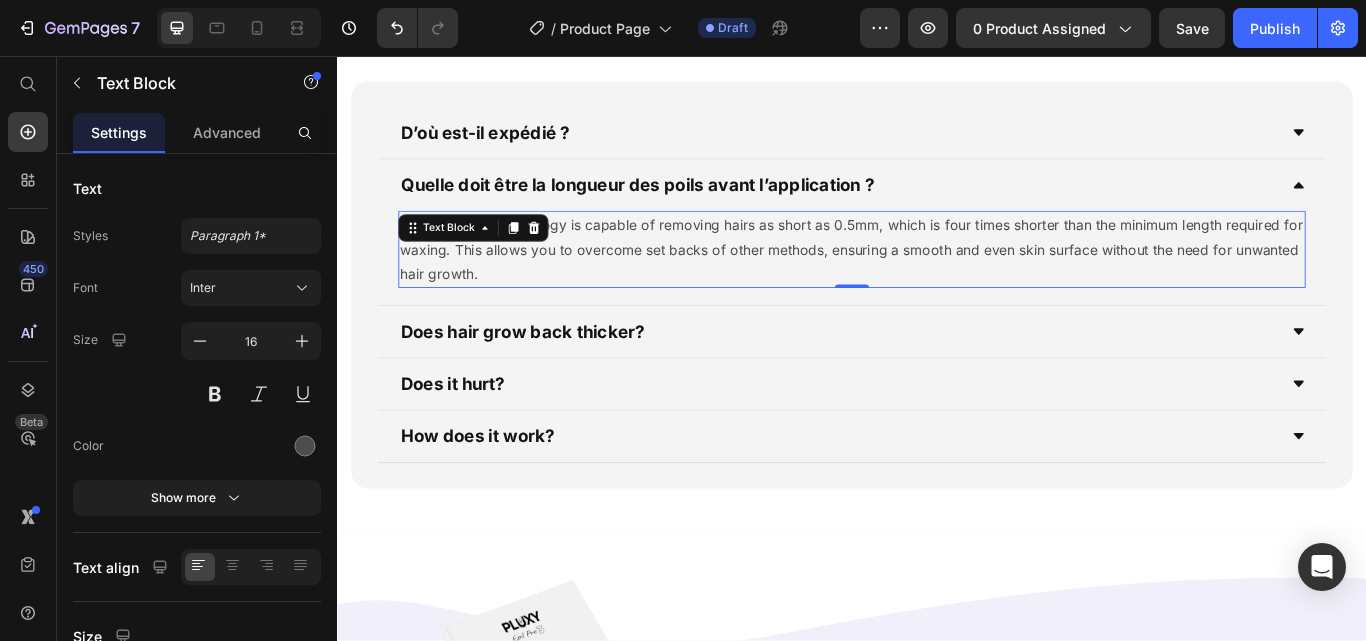 click on "Our Precision Technology is capable of removing hairs as short as 0.5mm, which is four times shorter than the minimum length required for waxing. This allows you to overcome set backs of other methods, ensuring a smooth and even skin surface without the need for unwanted hair growth." at bounding box center [937, 282] 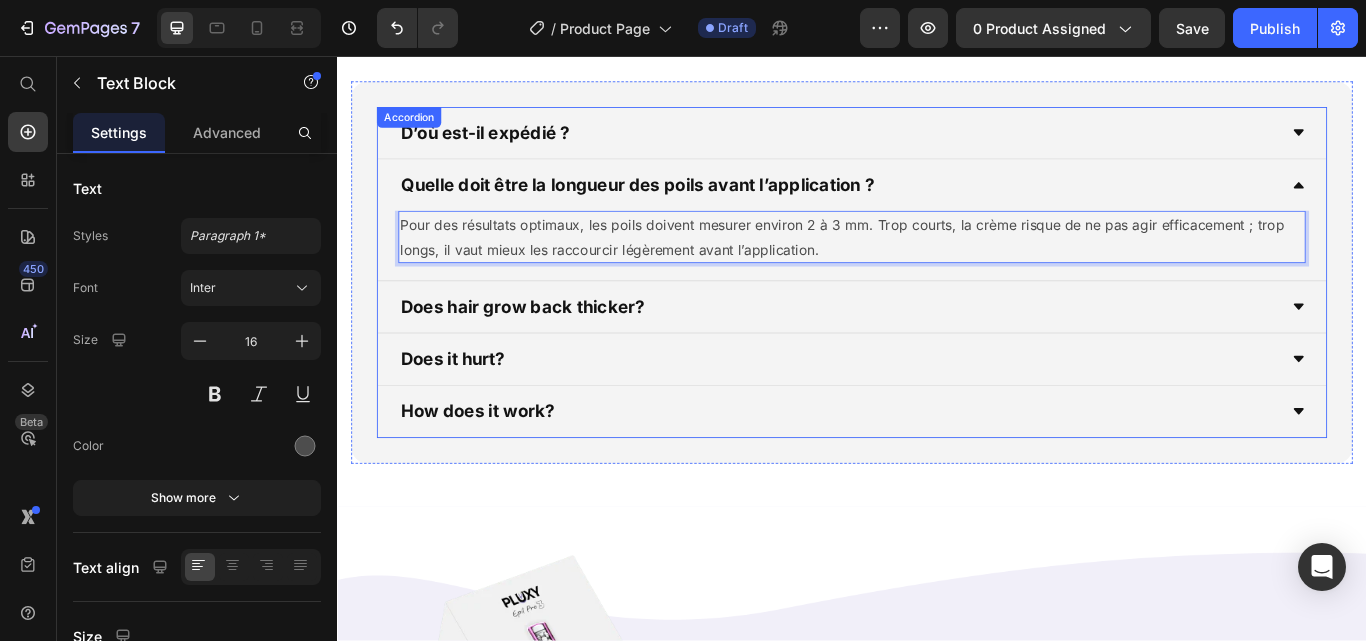 click on "Does hair grow back thicker?" at bounding box center [553, 349] 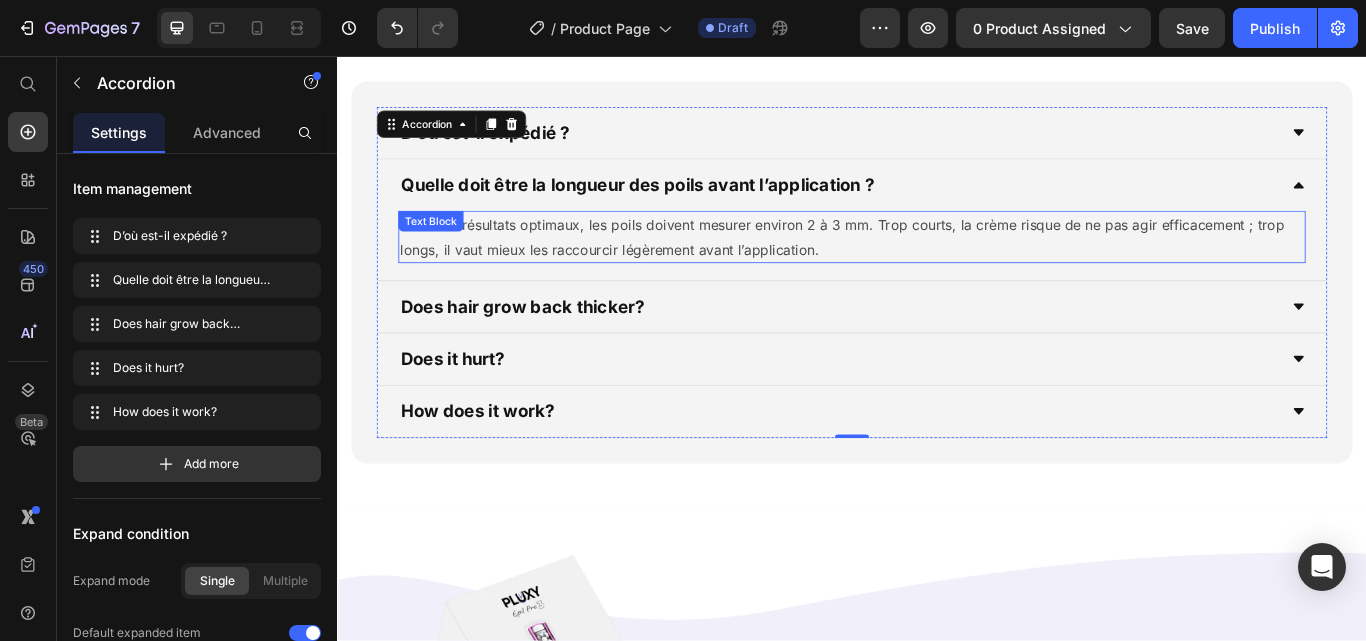 click on "Pour des résultats optimaux, les poils doivent mesurer environ 2 à 3 mm. Trop courts, la crème risque de ne pas agir efficacement ; trop longs, il vaut mieux les raccourcir légèrement avant l’application." at bounding box center [937, 268] 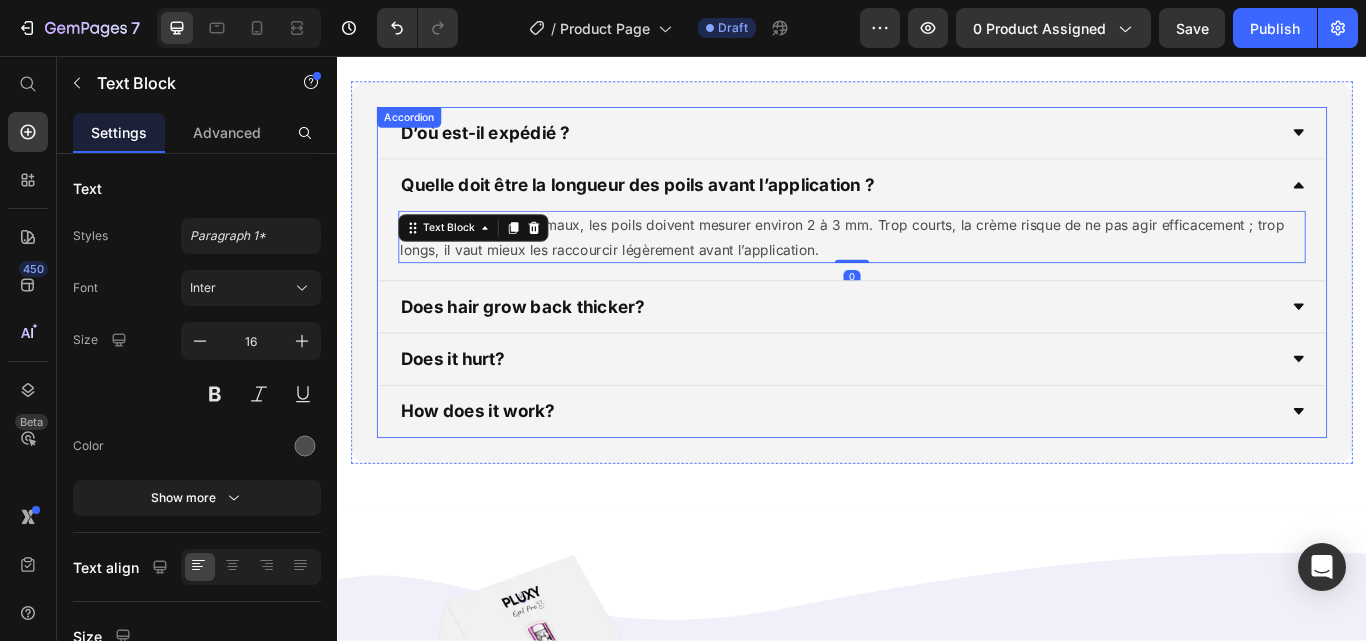 click on "Does hair grow back thicker?" at bounding box center (921, 349) 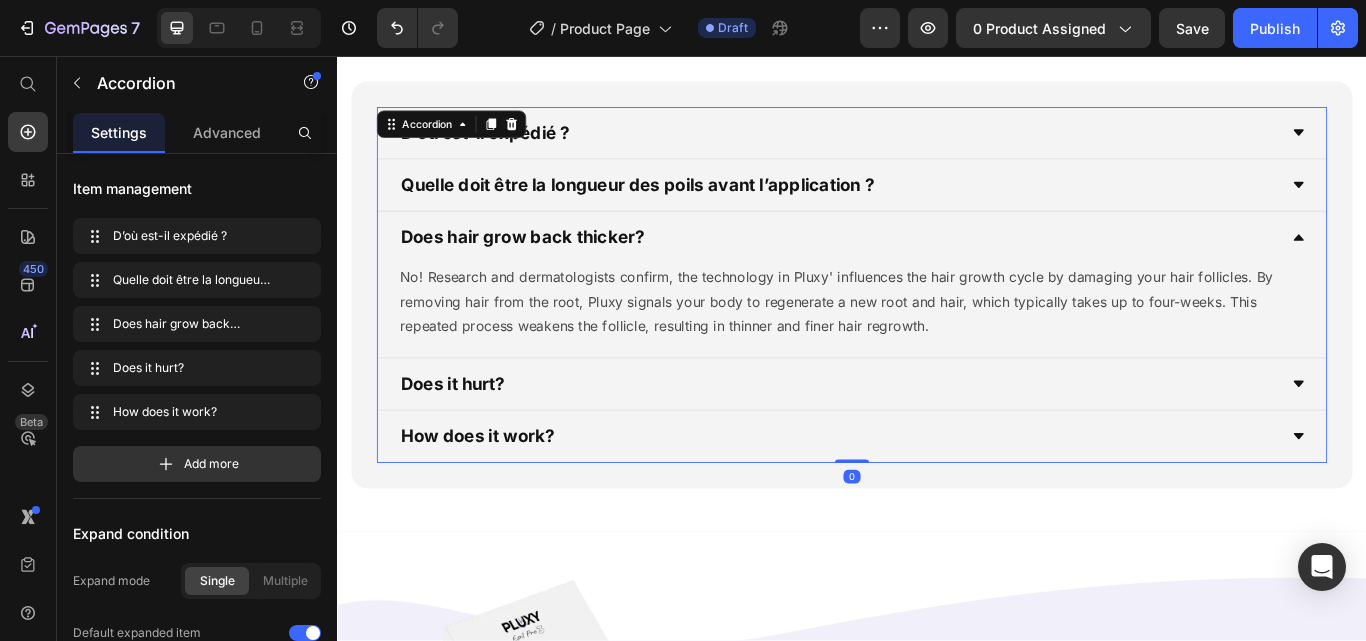 click on "No! Research and dermatologists confirm, the technology in Pluxy' influences the hair growth cycle by damaging your hair follicles. By removing hair from the root, Pluxy signals your body to regenerate a new root and hair, which typically takes up to four-weeks. This repeated process weakens the follicle, resulting in thinner and finer hair regrowth." at bounding box center [937, 343] 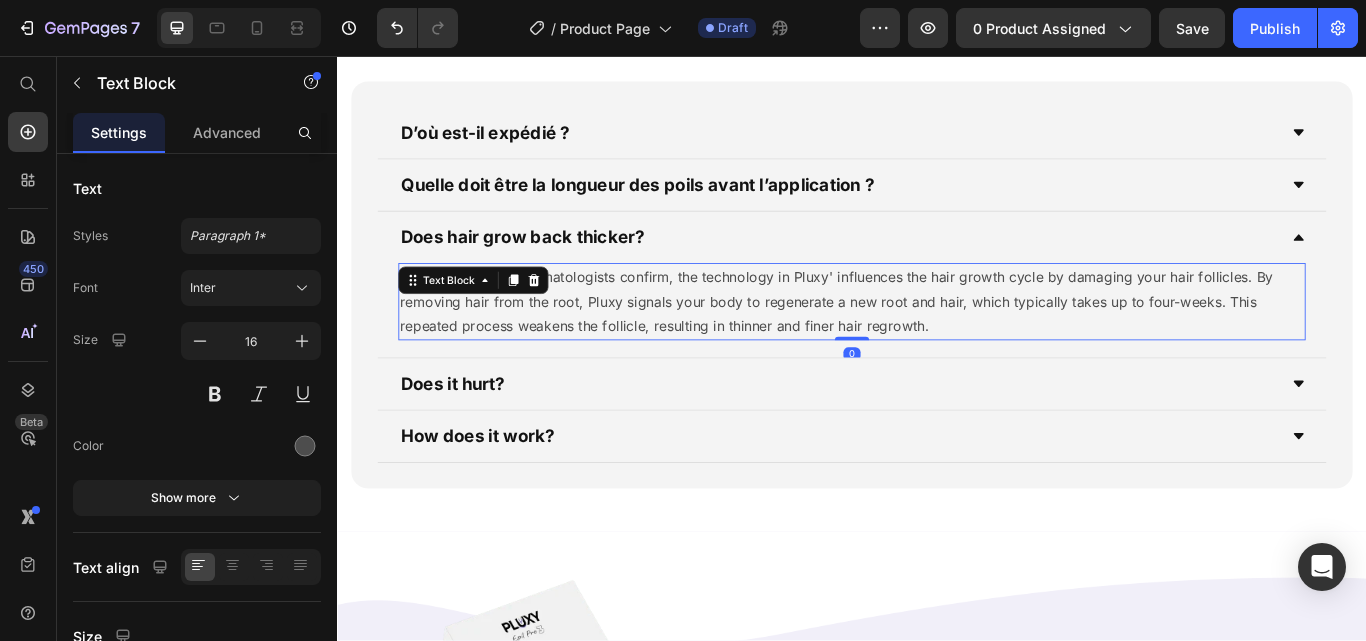 click on "Does hair grow back thicker?" at bounding box center (921, 268) 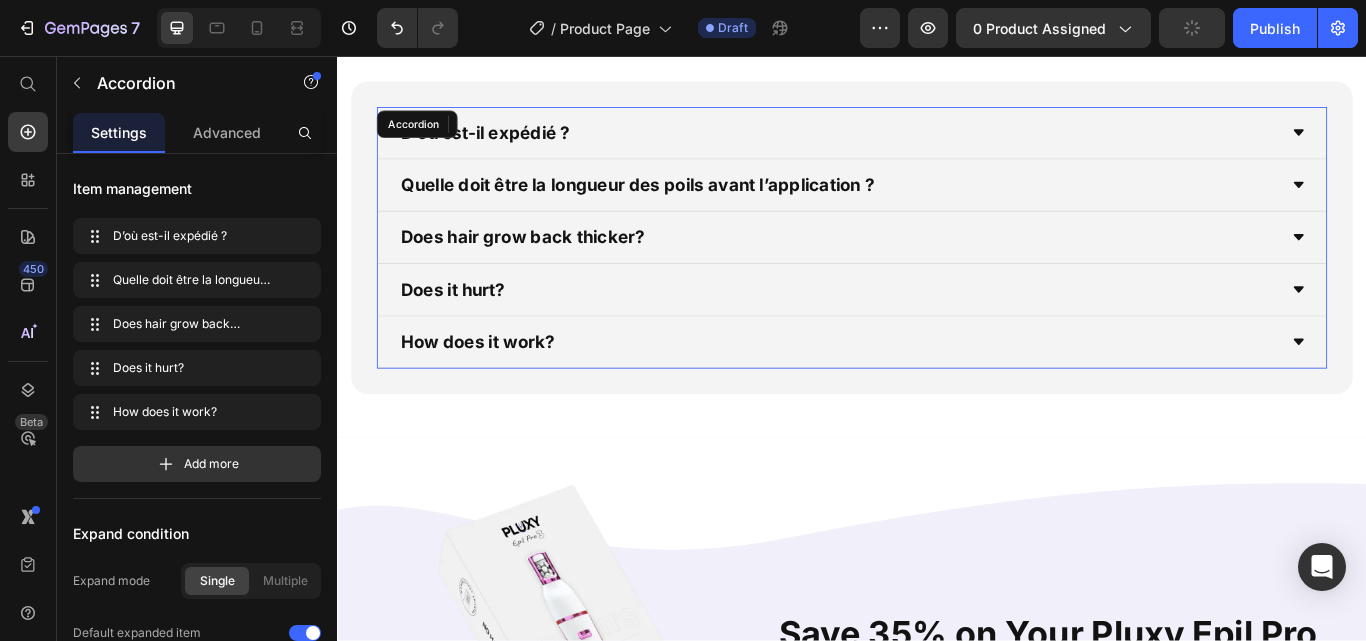 click on "Does hair grow back thicker?" at bounding box center [921, 268] 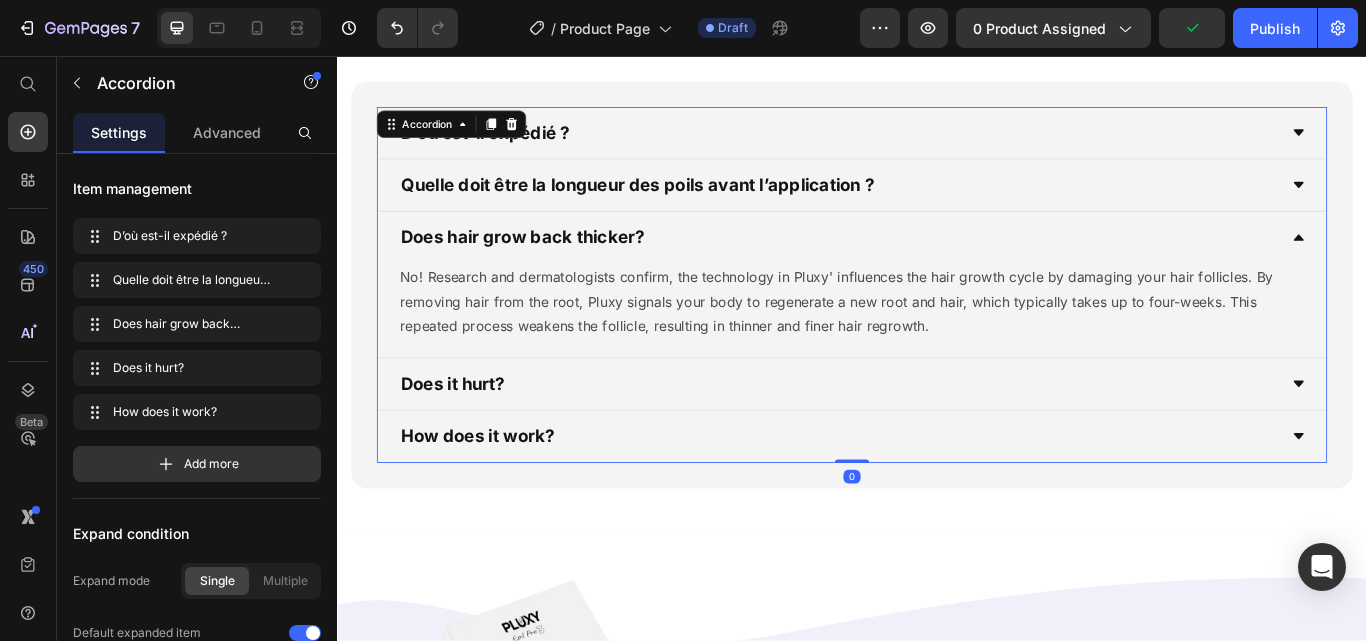 click on "Does hair grow back thicker?" at bounding box center (921, 268) 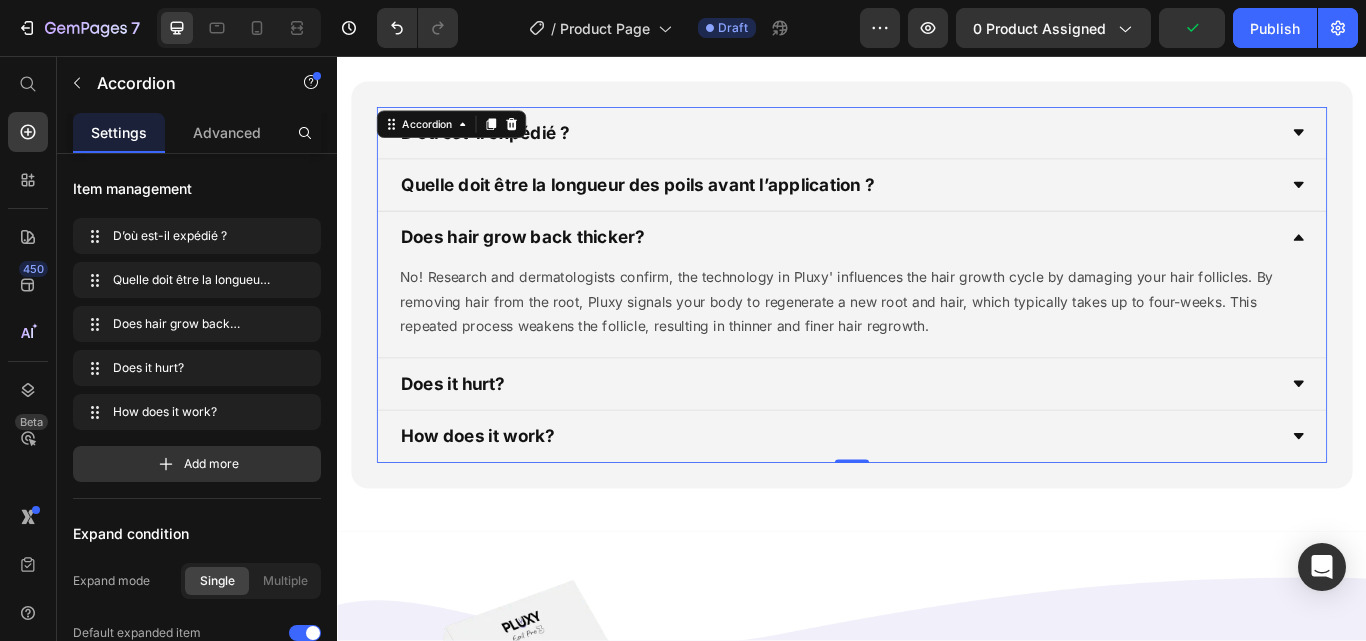 click on "Does hair grow back thicker?" at bounding box center [921, 268] 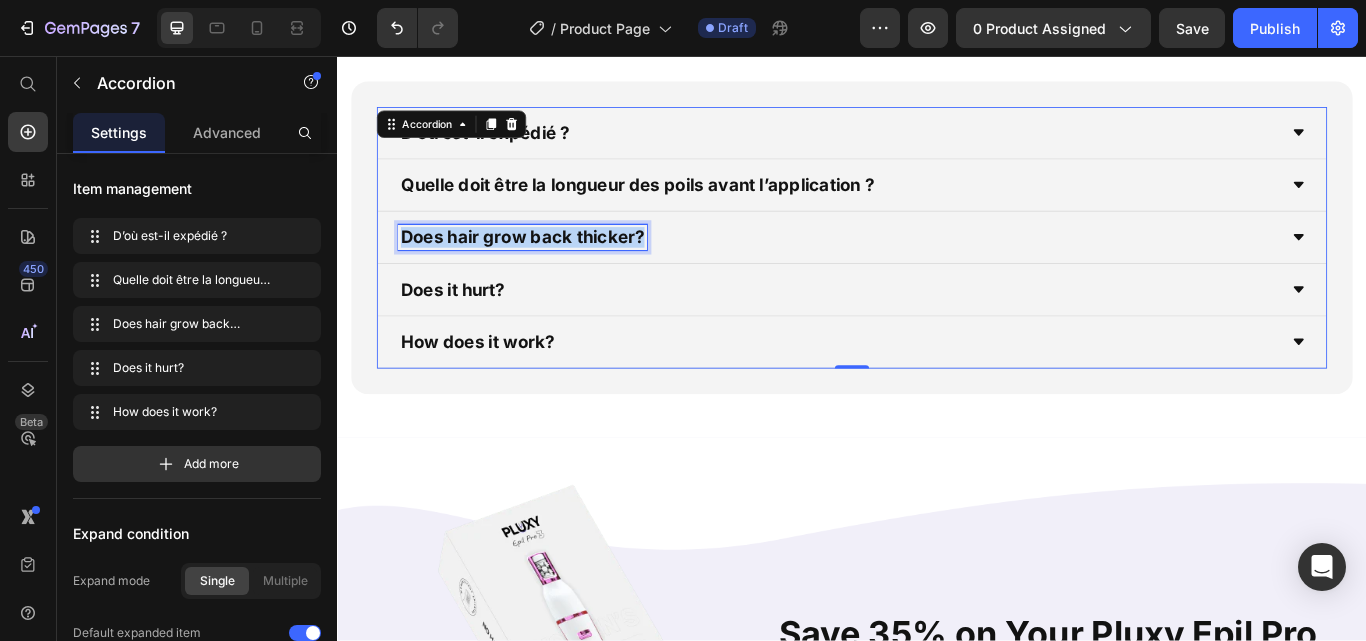 click on "Does hair grow back thicker?" at bounding box center (553, 268) 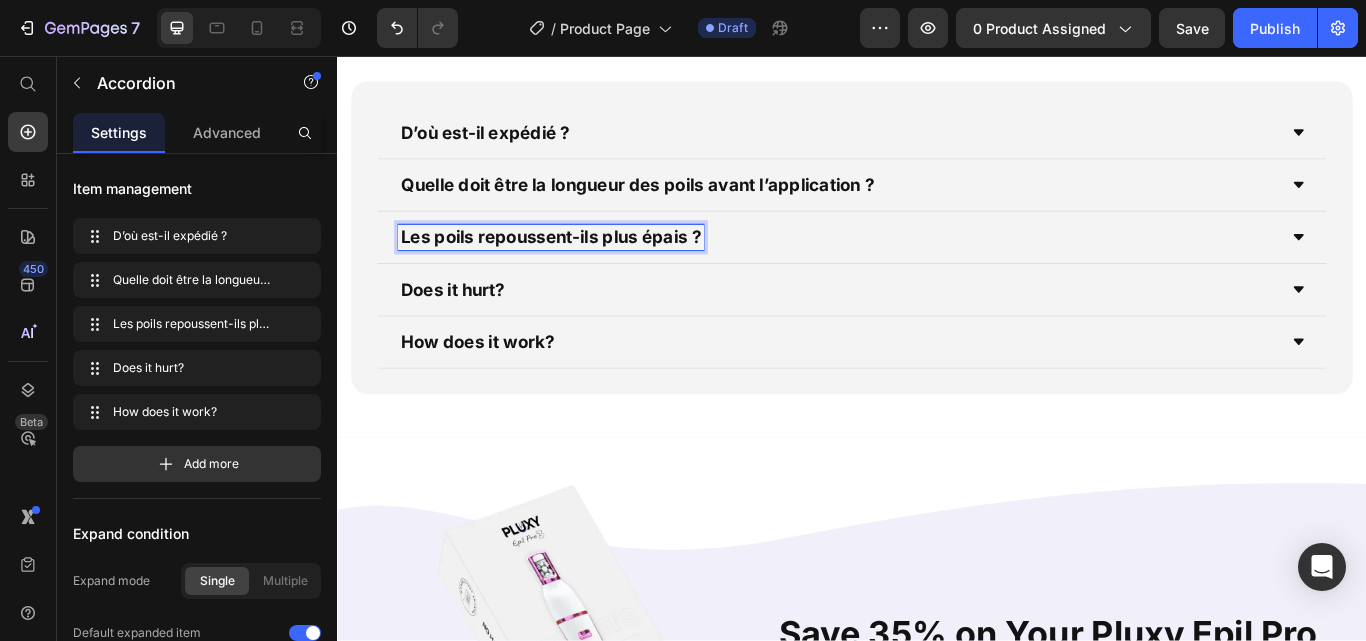 click on "Les poils repoussent-ils plus épais ?" at bounding box center [937, 268] 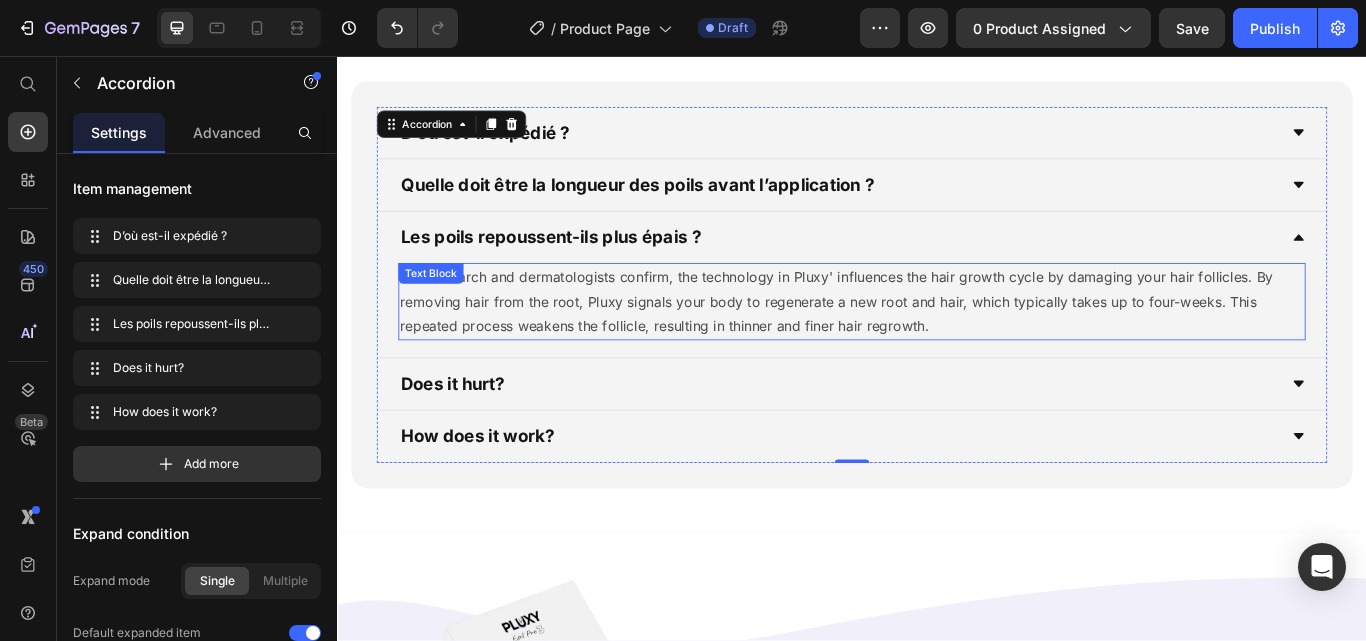 click on "No! Research and dermatologists confirm, the technology in Pluxy' influences the hair growth cycle by damaging your hair follicles. By removing hair from the root, Pluxy signals your body to regenerate a new root and hair, which typically takes up to four-weeks. This repeated process weakens the follicle, resulting in thinner and finer hair regrowth." at bounding box center [937, 343] 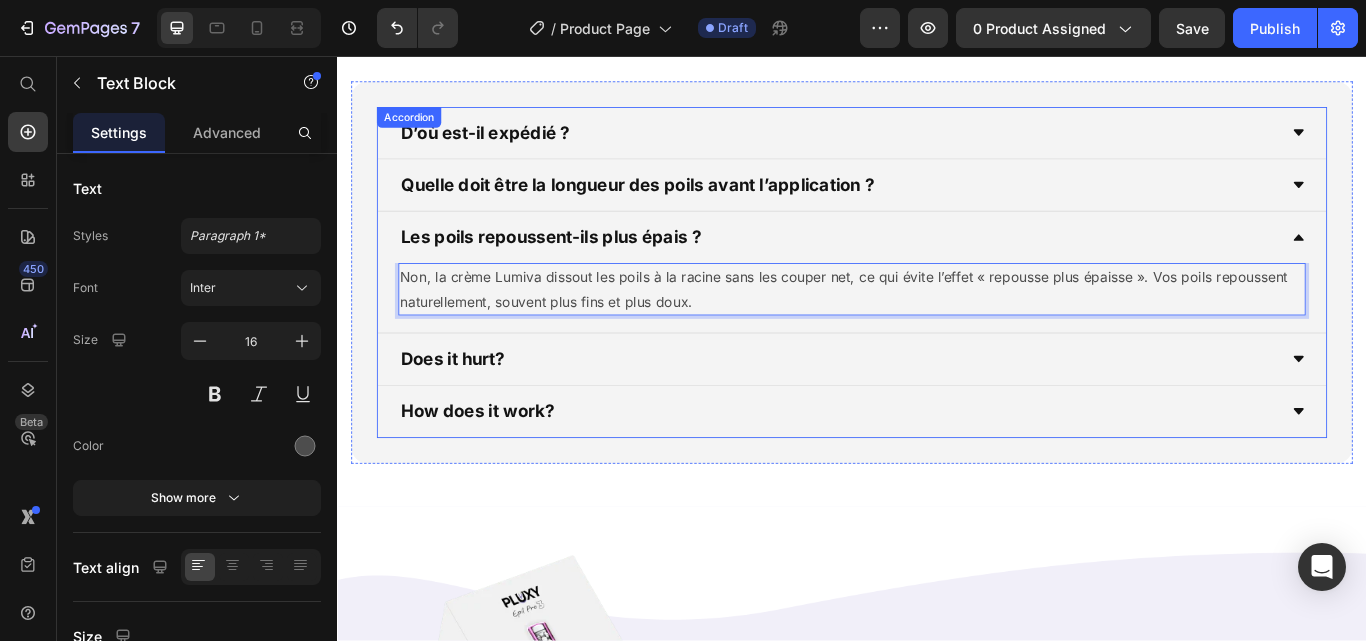 click on "Does it hurt?" at bounding box center [921, 410] 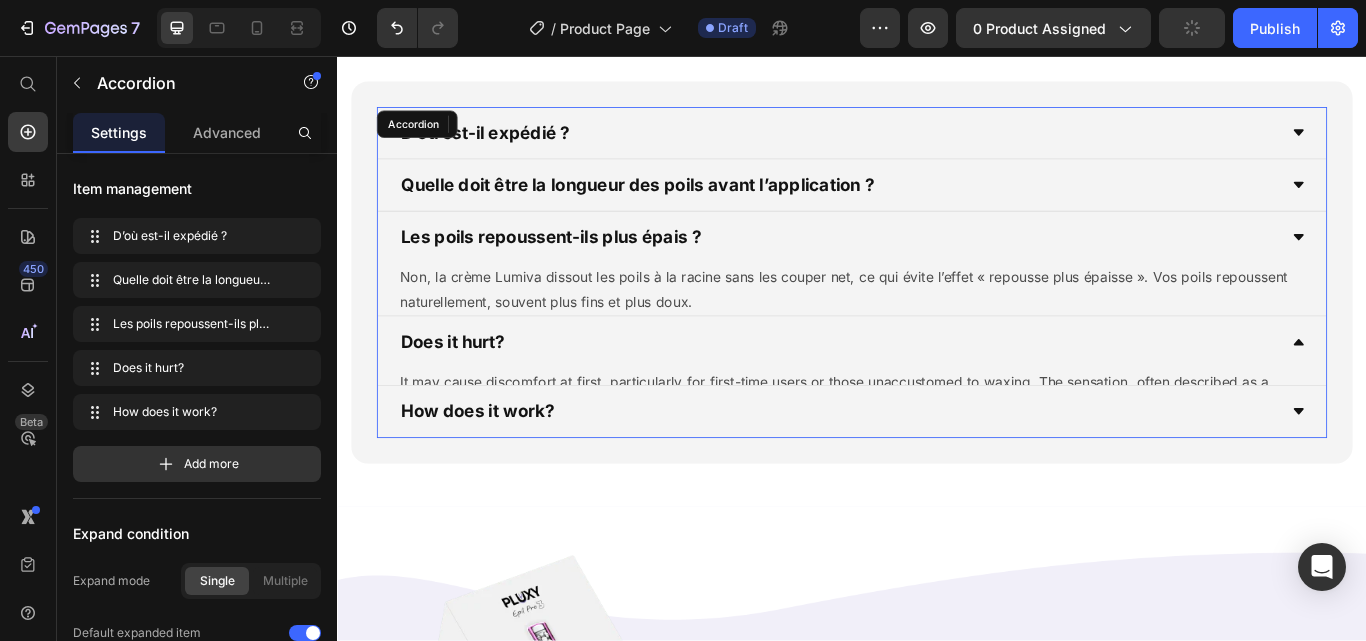 click on "Does it hurt?" at bounding box center (937, 390) 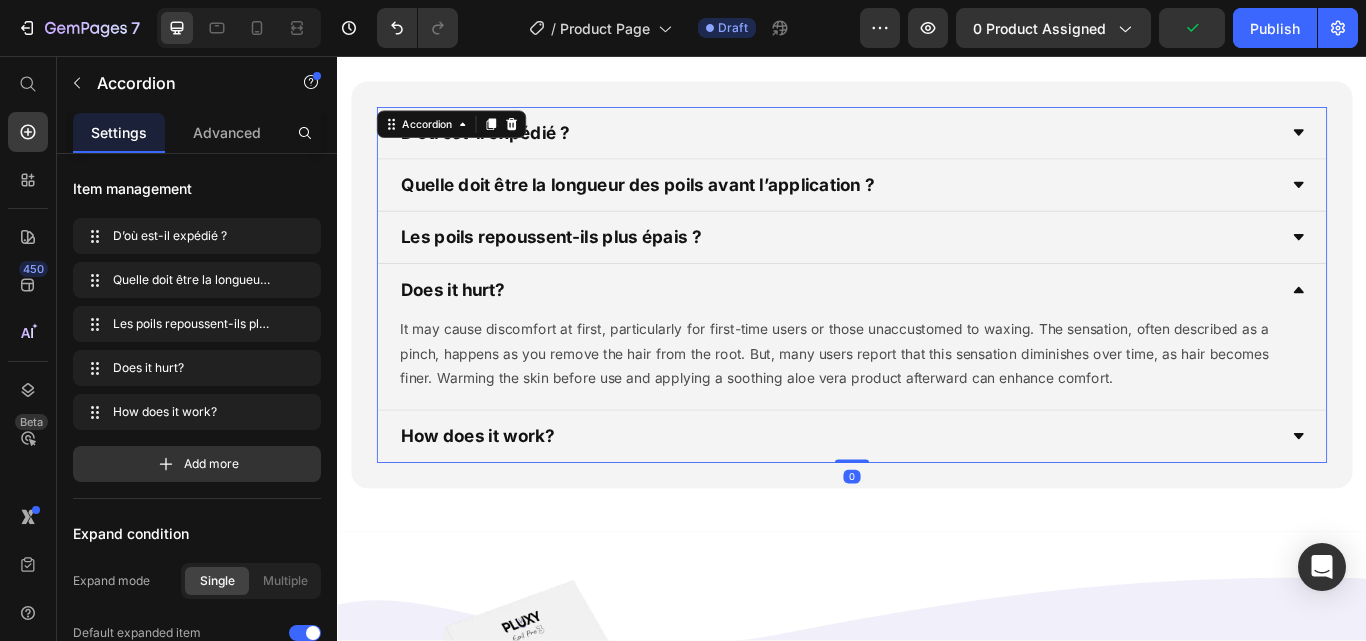 click on "Does it hurt?" at bounding box center (937, 329) 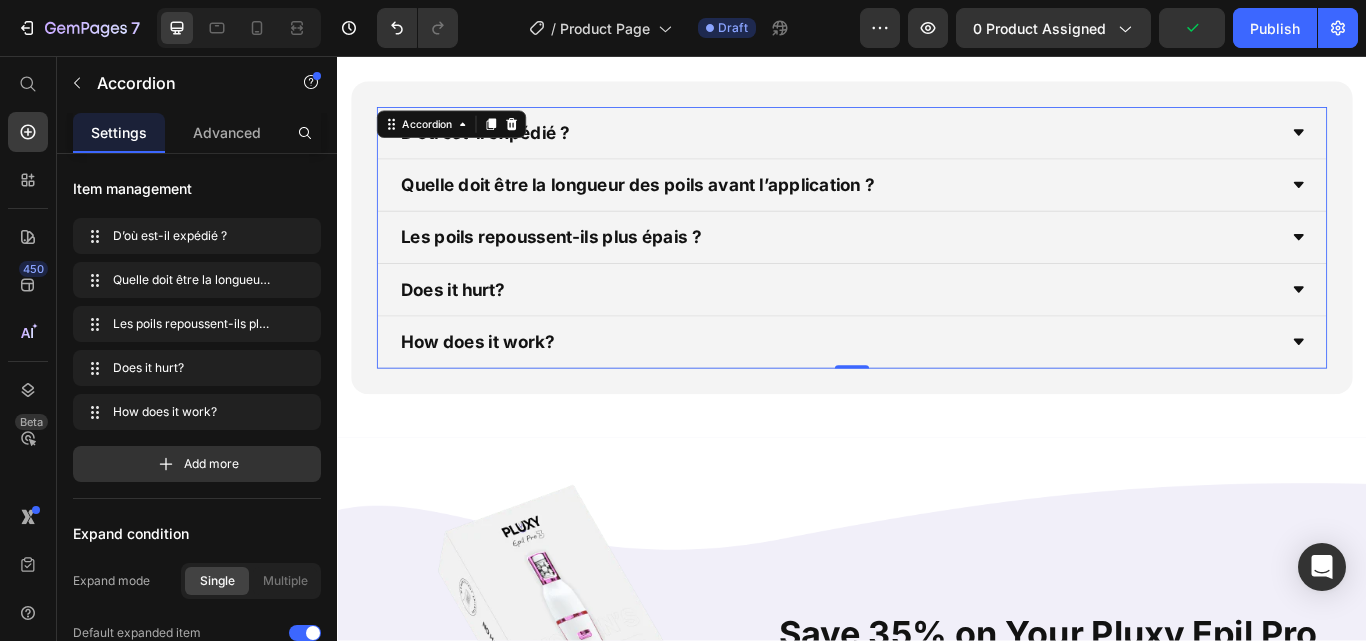 click on "Does it hurt?" at bounding box center [921, 329] 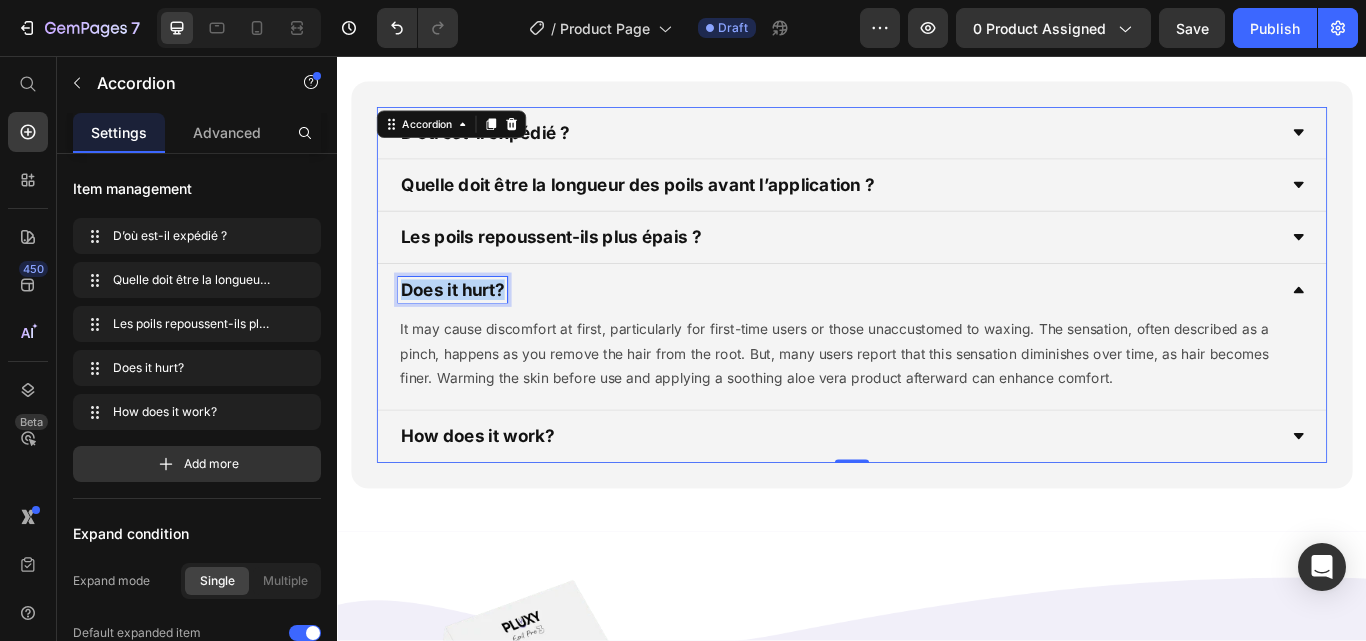 click on "Does it hurt?" at bounding box center (471, 329) 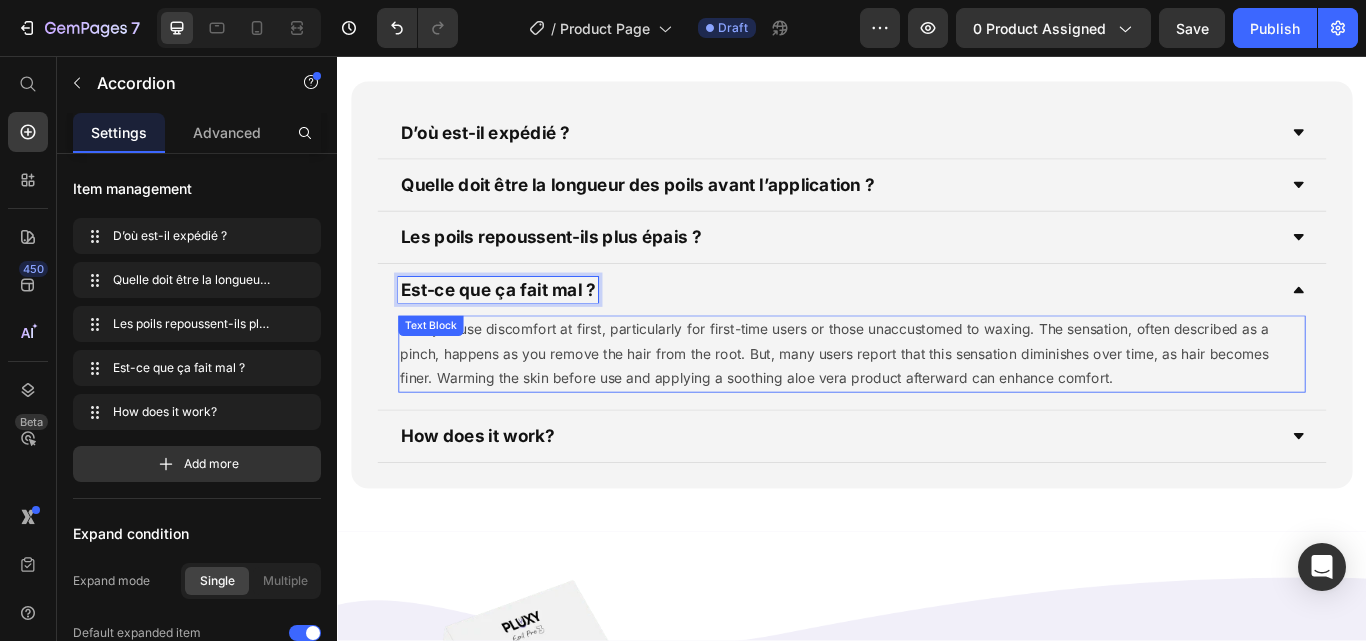 click on "It may cause discomfort at first, particularly for first-time users or those unaccustomed to waxing. The sensation, often described as a pinch, happens as you remove the hair from the root. But, many users report that this sensation diminishes over time, as hair becomes finer. Warming the skin before use and applying a soothing aloe vera product afterward can enhance comfort." at bounding box center (937, 404) 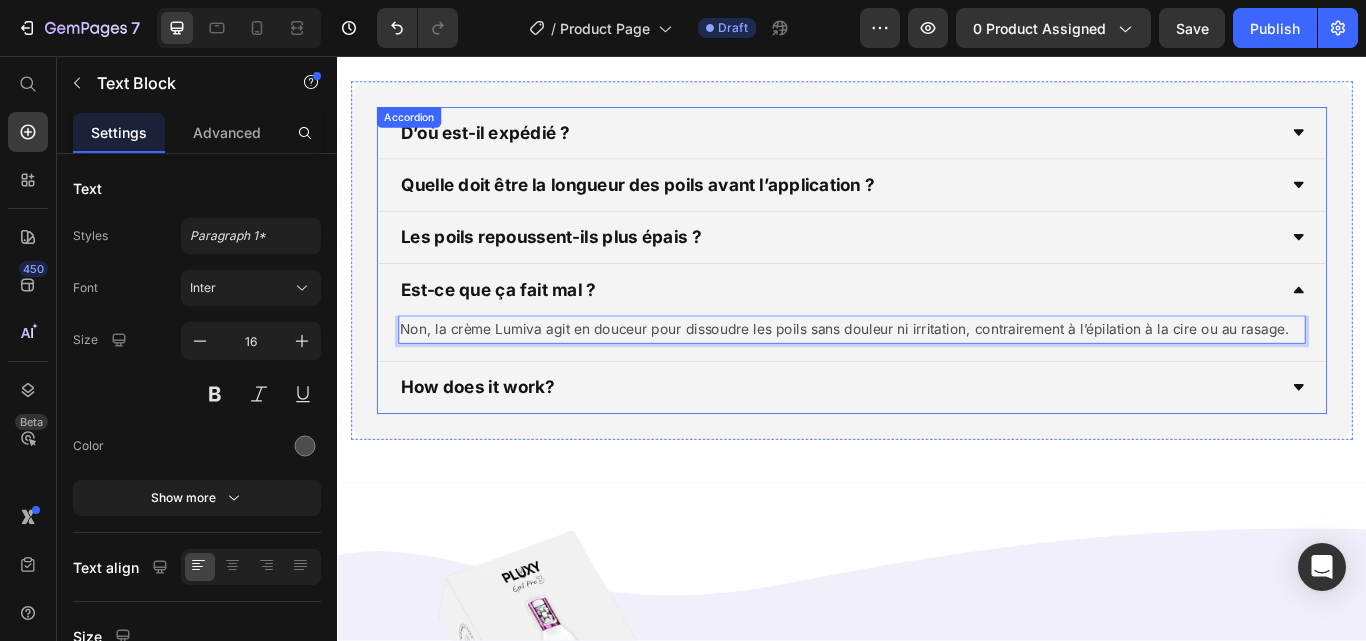 click on "How does it work?" at bounding box center (921, 443) 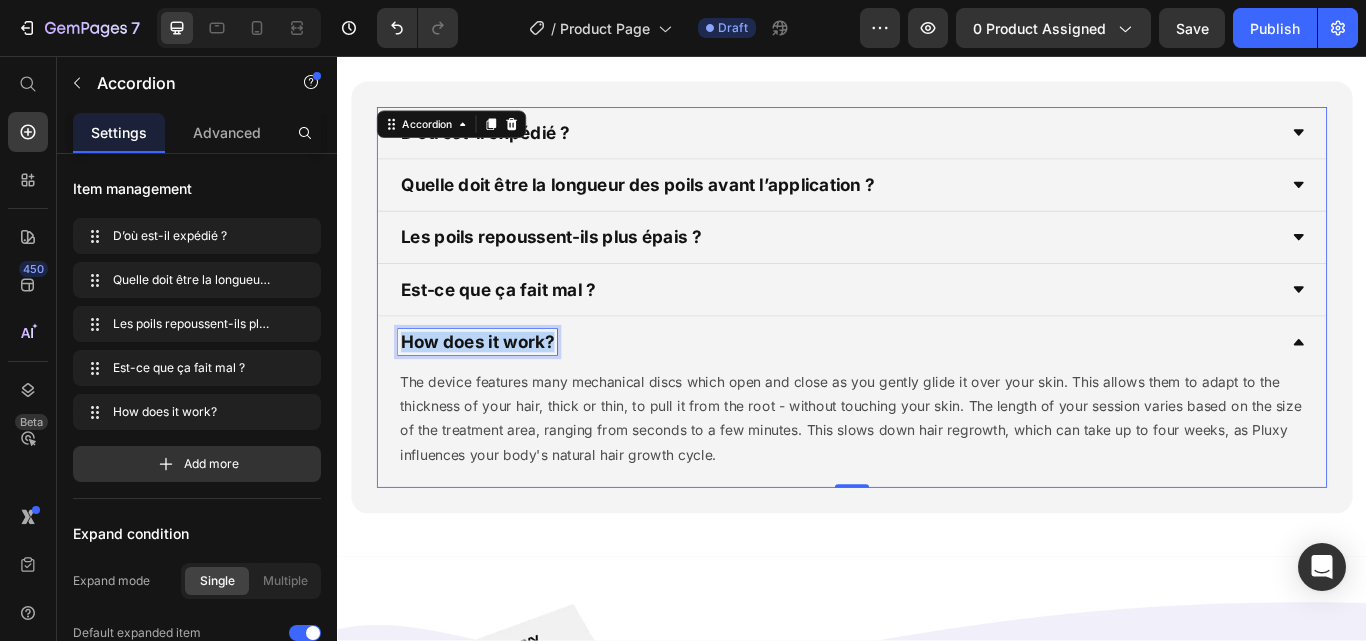 click on "How does it work?" at bounding box center (500, 390) 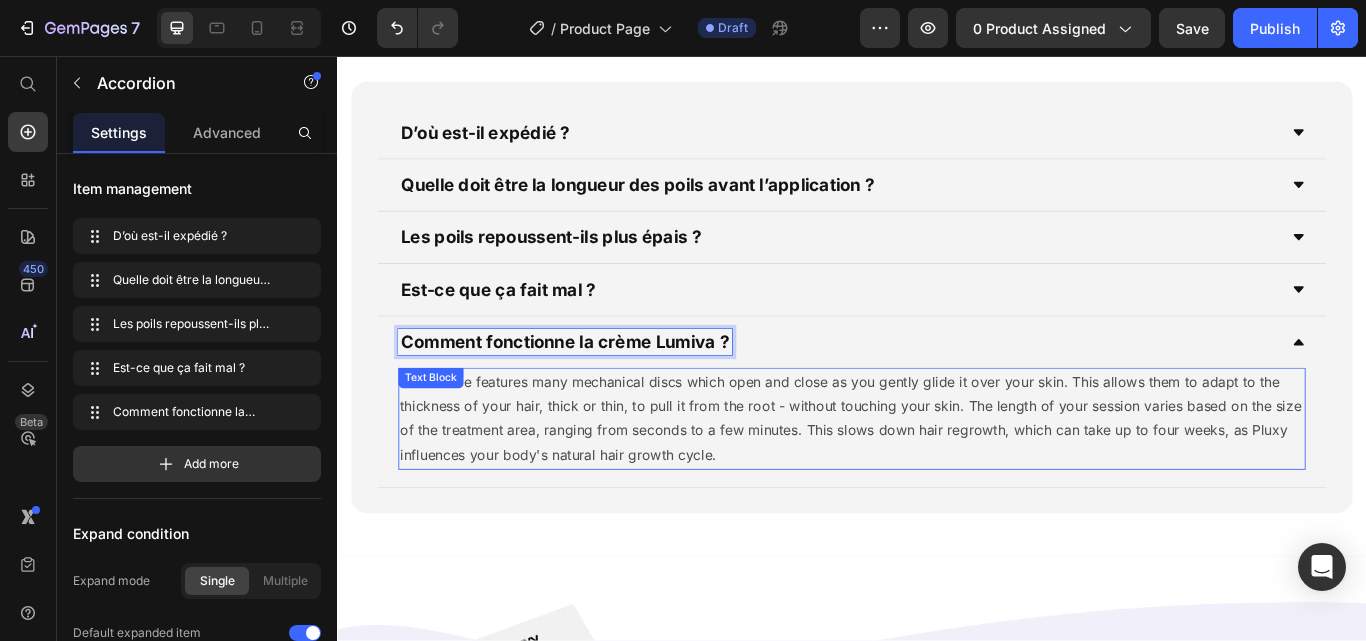 click on "The device features many mechanical discs which open and close as you gently glide it over your skin. This allows them to adapt to the thickness of your hair, thick or thin, to pull it from the root - without touching your skin. The length of your session varies based on the size of the treatment area, ranging from seconds to a few minutes. This slows down hair regrowth, which can take up to four weeks, as Pluxy influences your body's natural hair growth cycle." at bounding box center [937, 479] 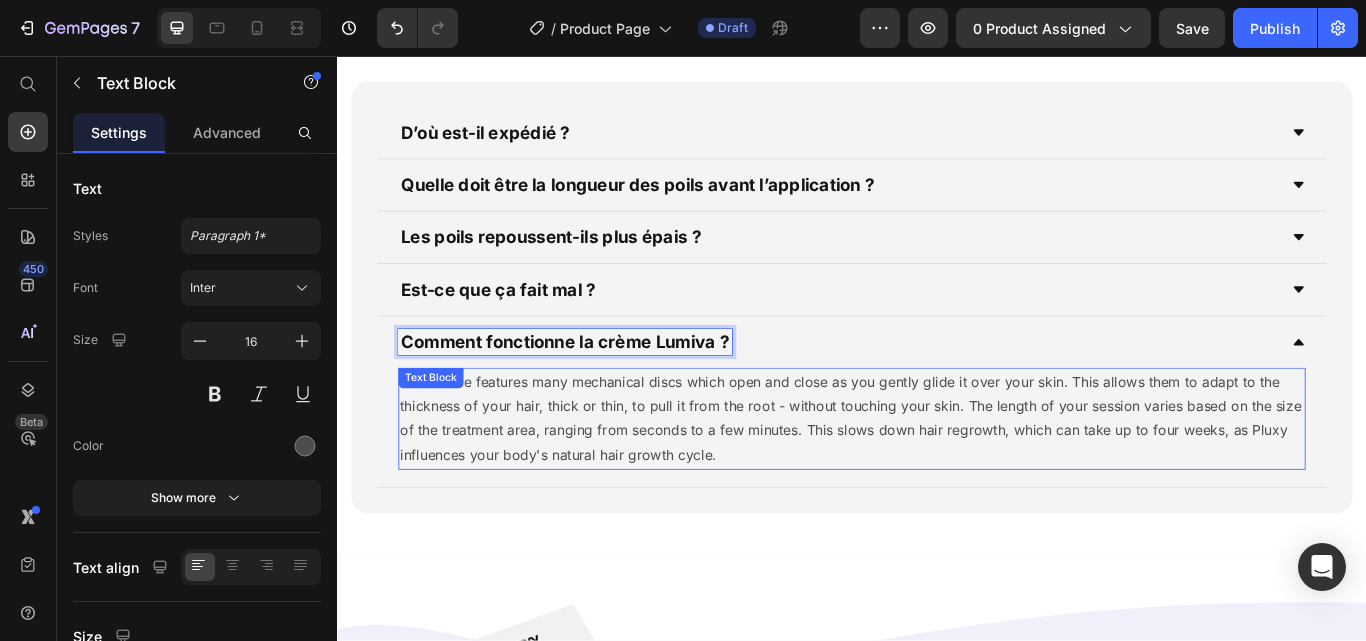 click on "The device features many mechanical discs which open and close as you gently glide it over your skin. This allows them to adapt to the thickness of your hair, thick or thin, to pull it from the root - without touching your skin. The length of your session varies based on the size of the treatment area, ranging from seconds to a few minutes. This slows down hair regrowth, which can take up to four weeks, as Pluxy influences your body's natural hair growth cycle." at bounding box center [937, 479] 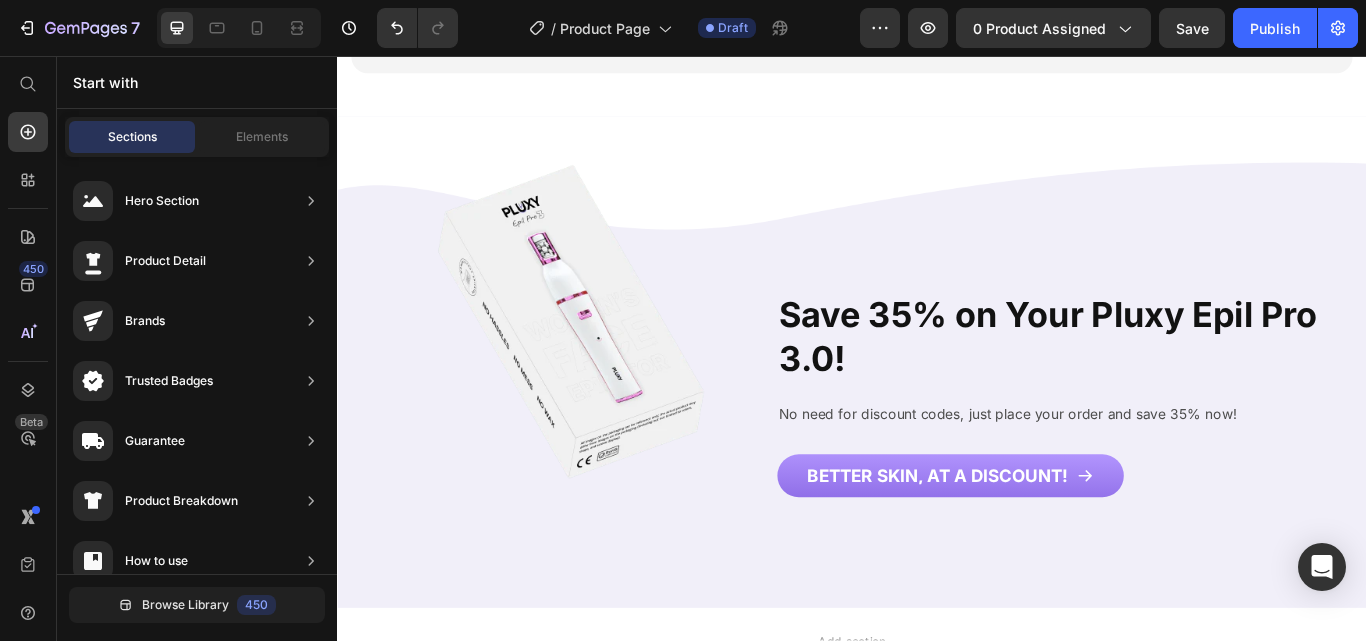 scroll, scrollTop: 9694, scrollLeft: 0, axis: vertical 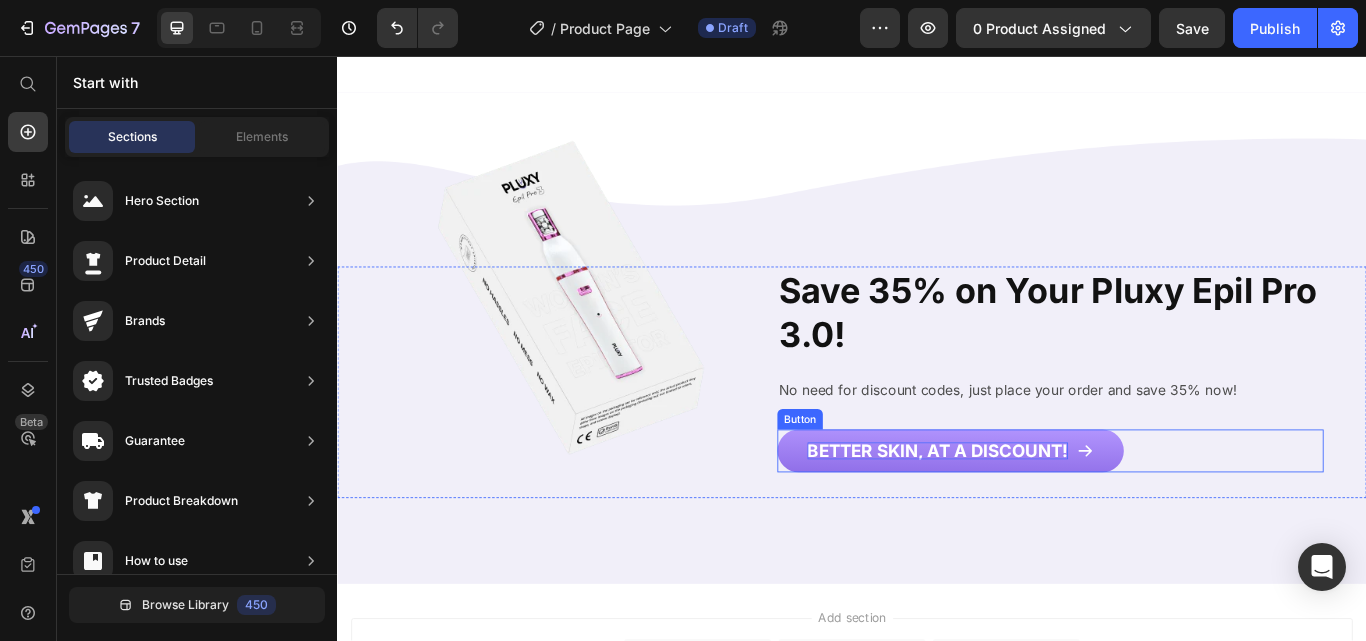click on "BETTER SKIN, AT A DISCOUNT!" at bounding box center (1037, 517) 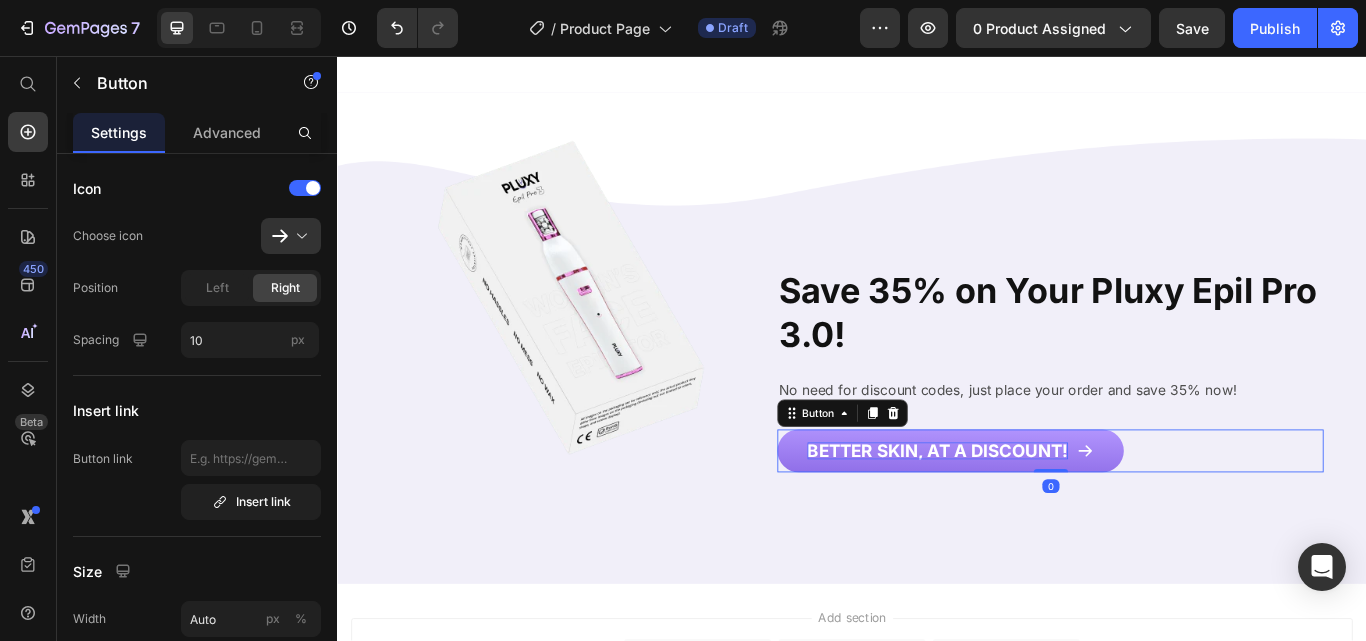 click on "BETTER SKIN, AT A DISCOUNT!" at bounding box center [1037, 517] 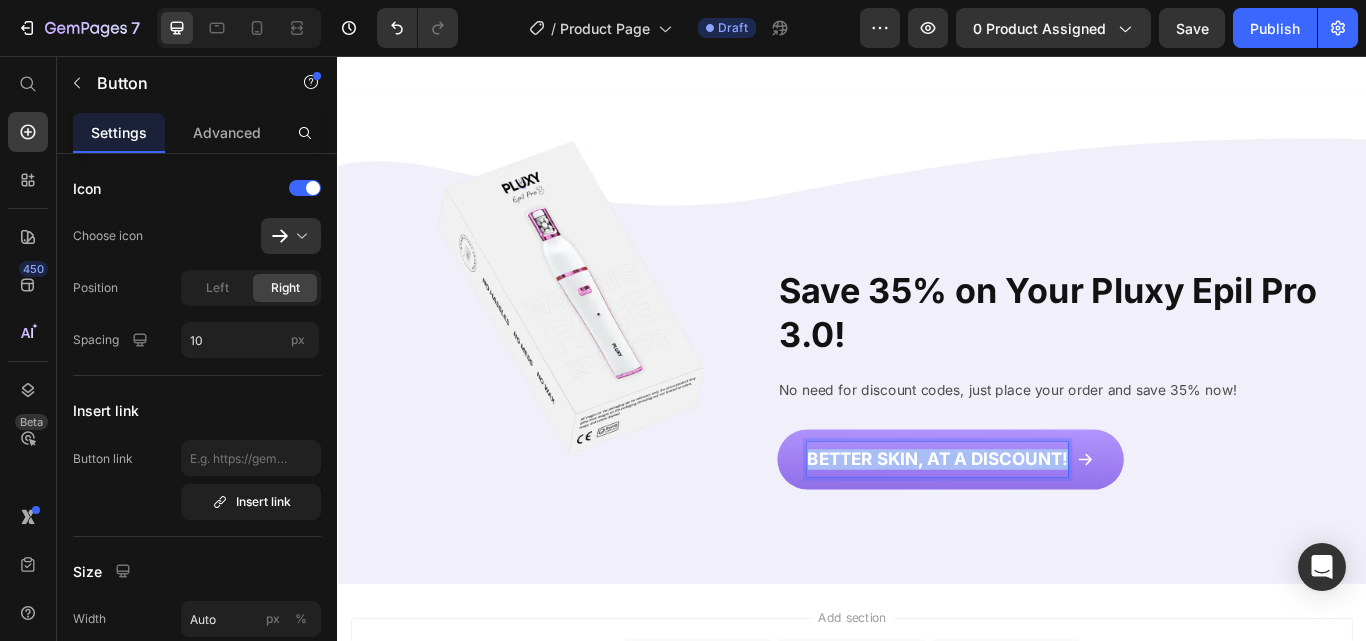 click on "BETTER SKIN, AT A DISCOUNT!" at bounding box center [1037, 527] 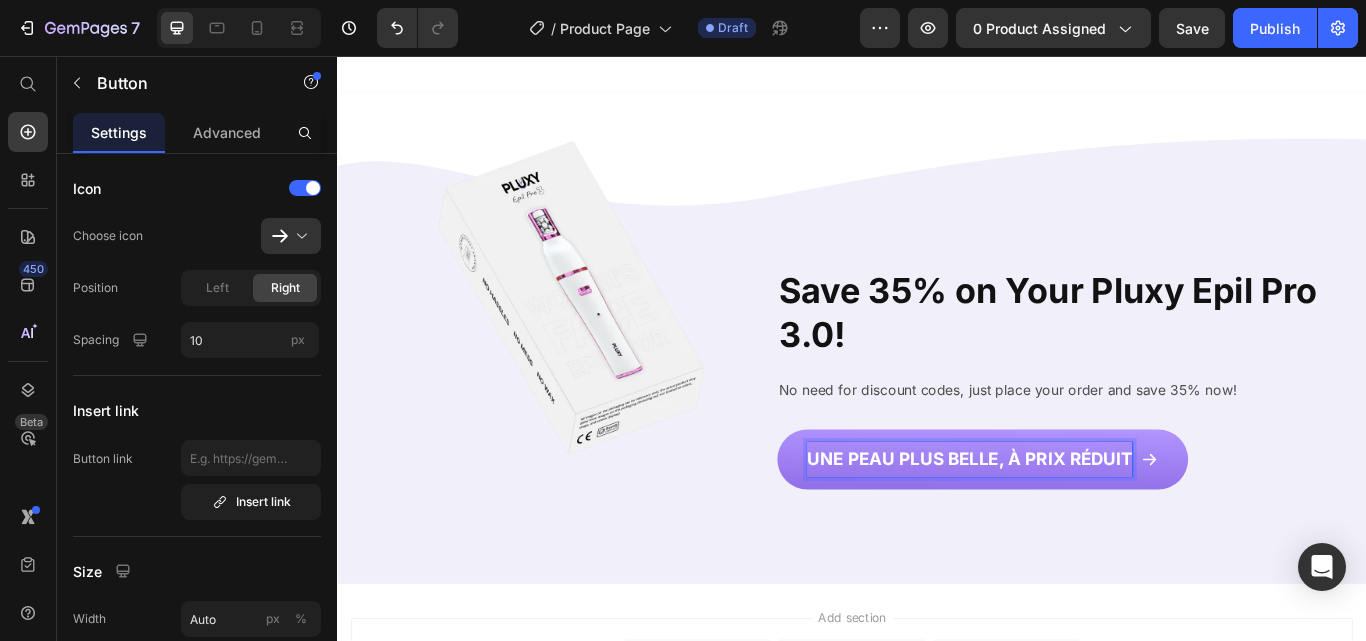 click on "UNE PEAU PLUS BELLE, À PRIX RÉDUIT Button   0" at bounding box center [1168, 527] 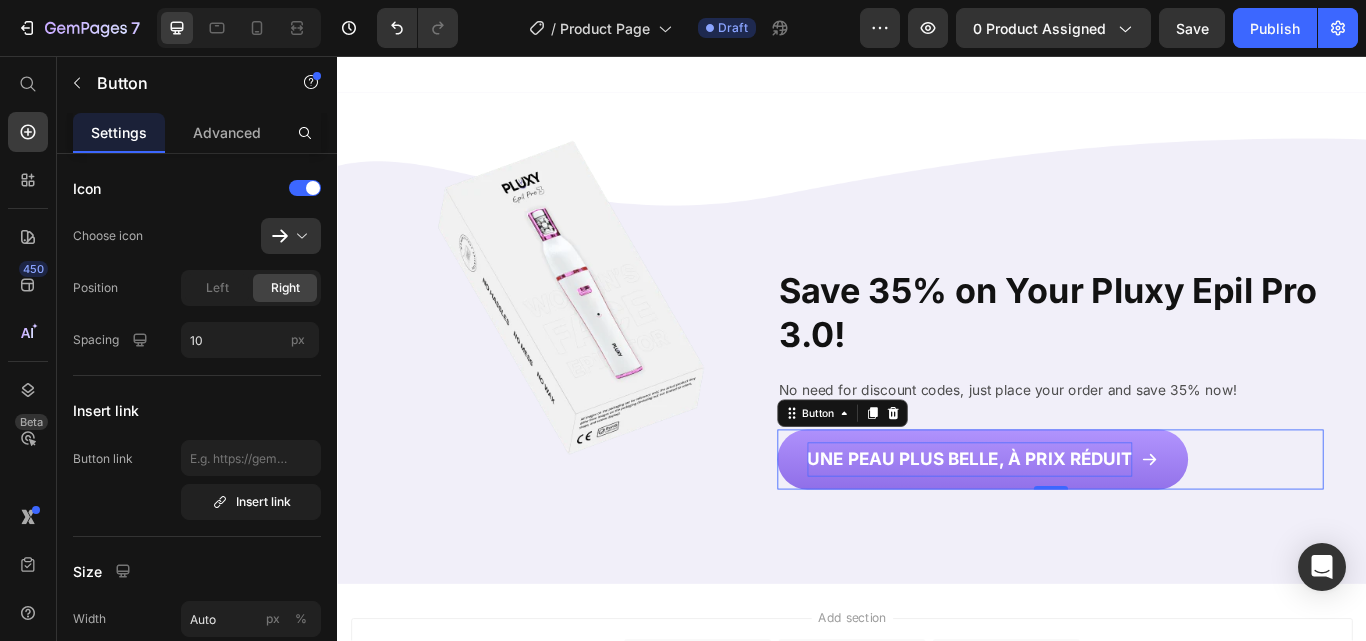 click on "UNE PEAU PLUS BELLE, À PRIX RÉDUIT" at bounding box center (1074, 527) 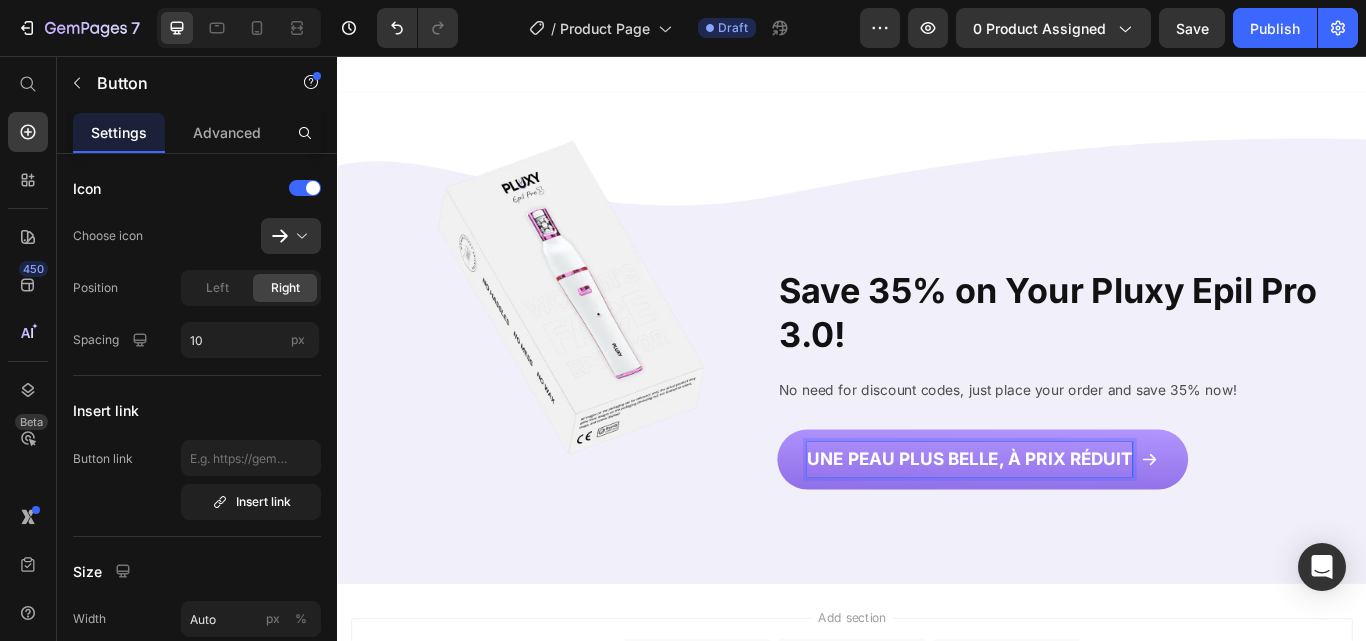 click on "UNE PEAU PLUS BELLE, À PRIX RÉDUIT" at bounding box center (1074, 527) 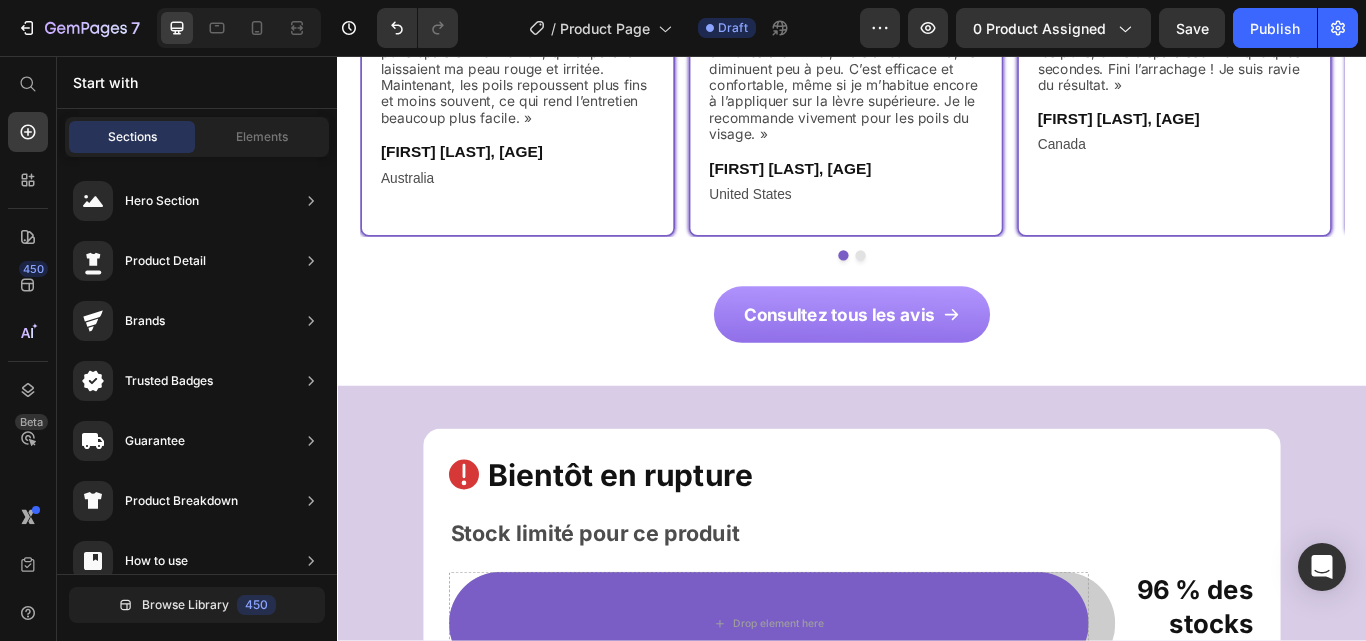 scroll, scrollTop: 4811, scrollLeft: 0, axis: vertical 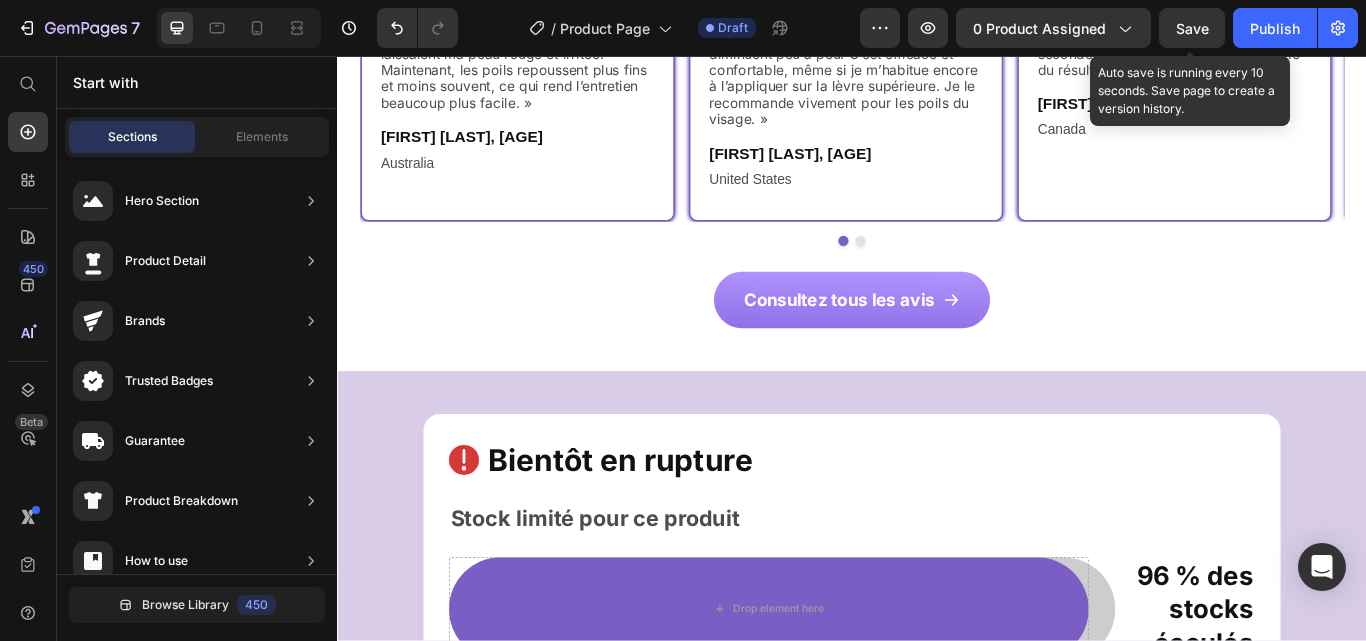 click on "Save" at bounding box center [1192, 28] 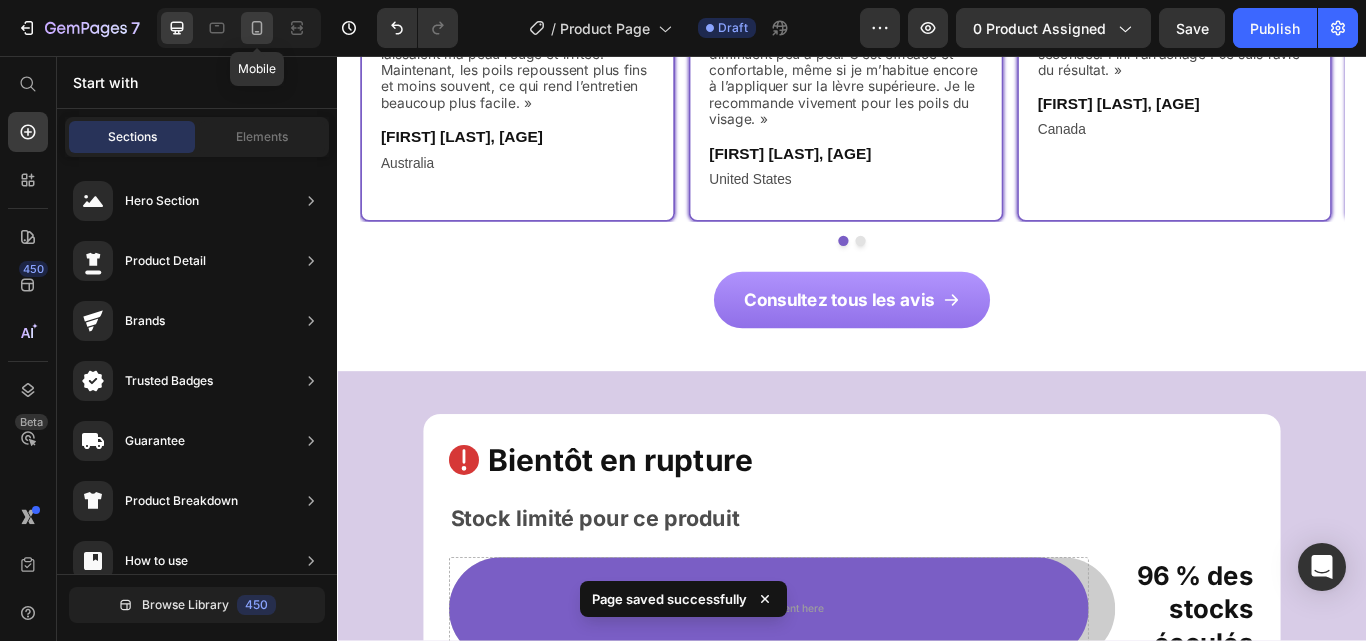 click 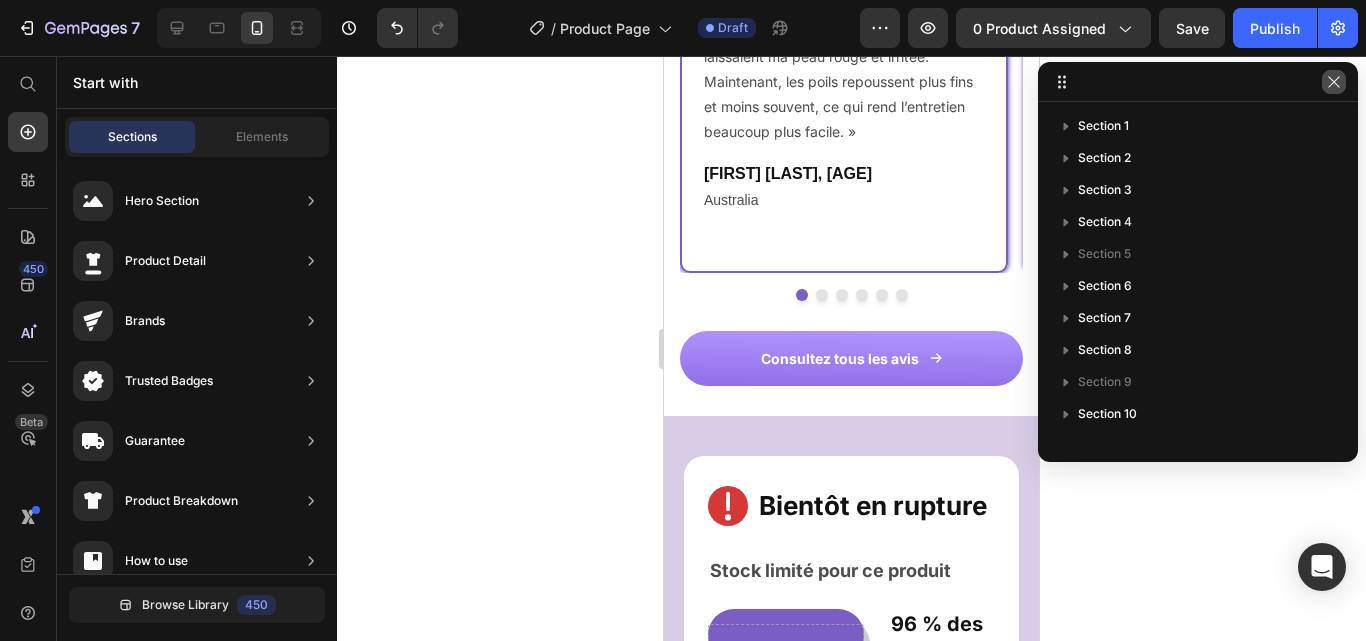 click 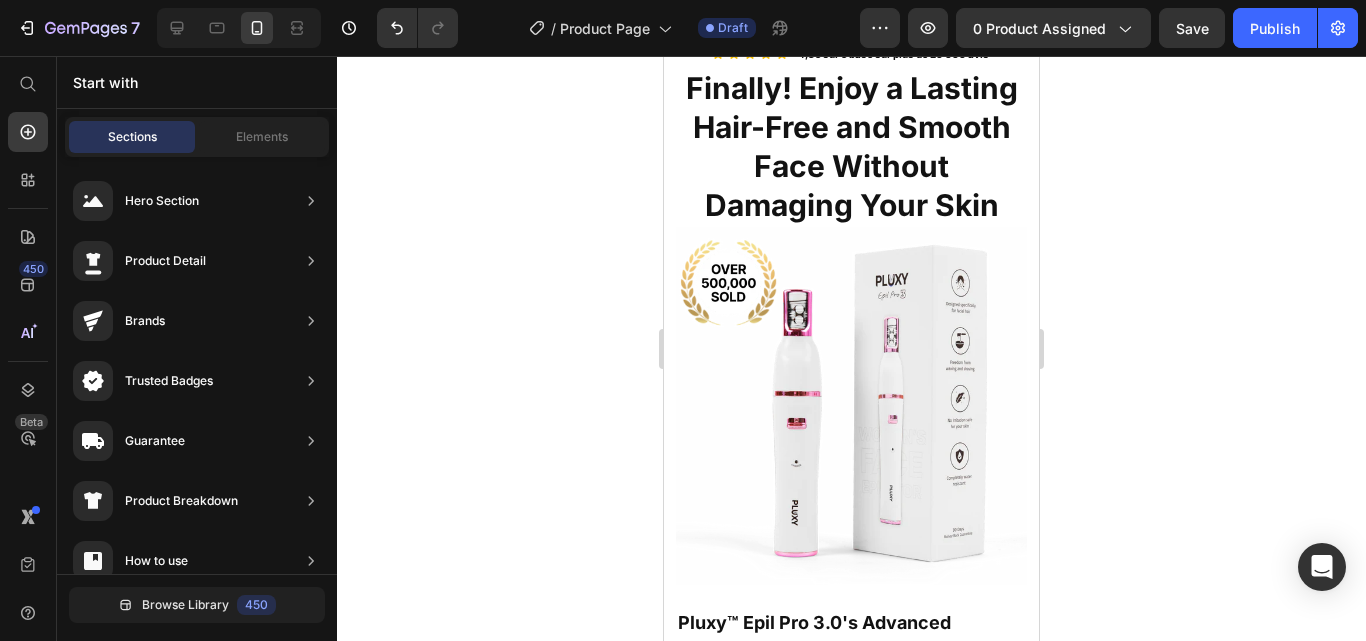 scroll, scrollTop: 172, scrollLeft: 0, axis: vertical 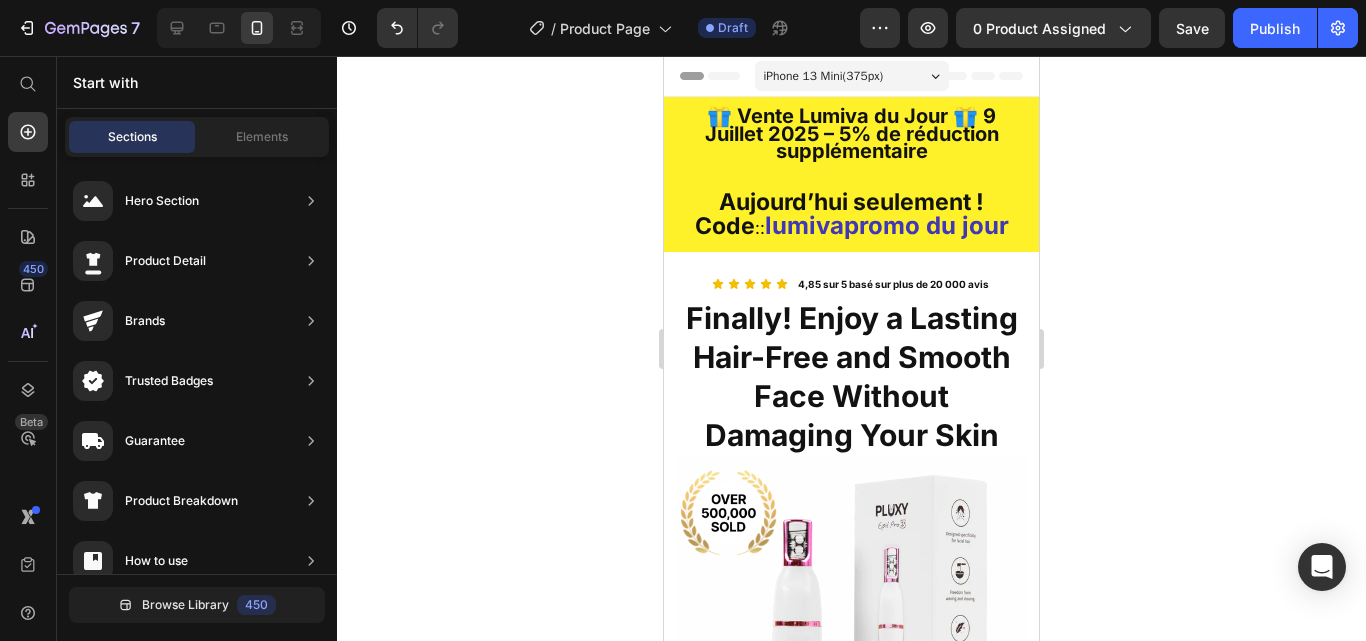 click on "iPhone 13 Mini  ( 375 px)" at bounding box center [852, 76] 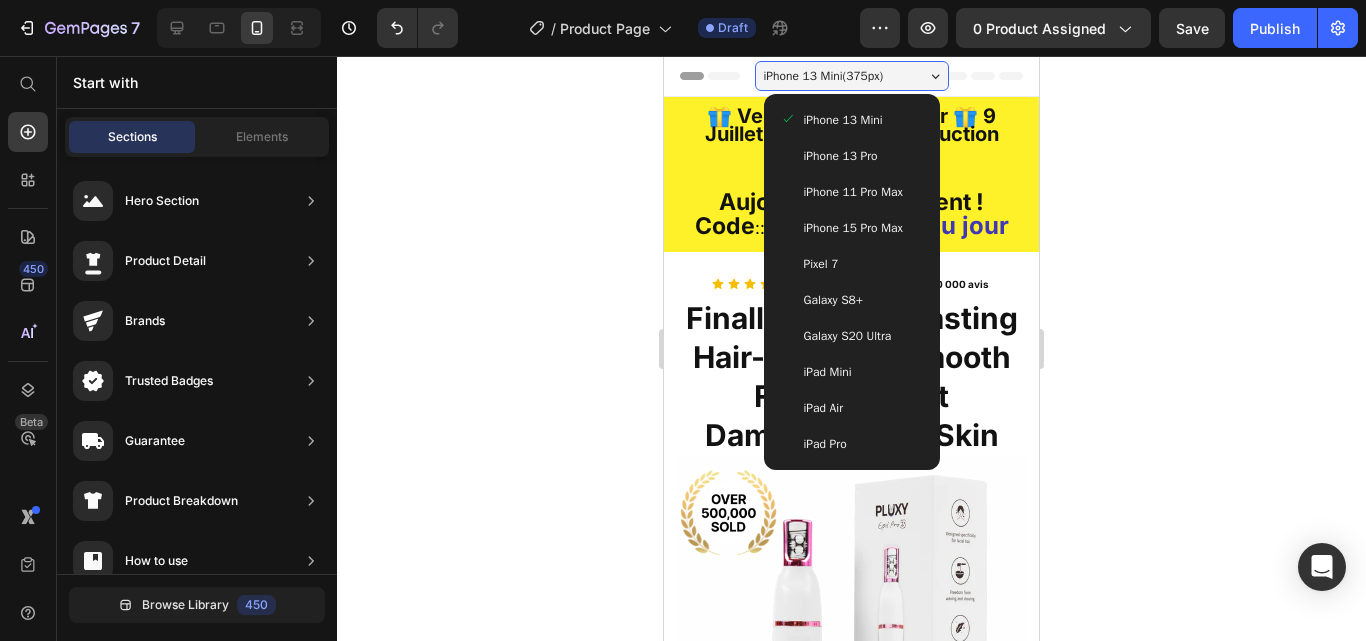click on "iPhone 15 Pro Max" at bounding box center (852, 228) 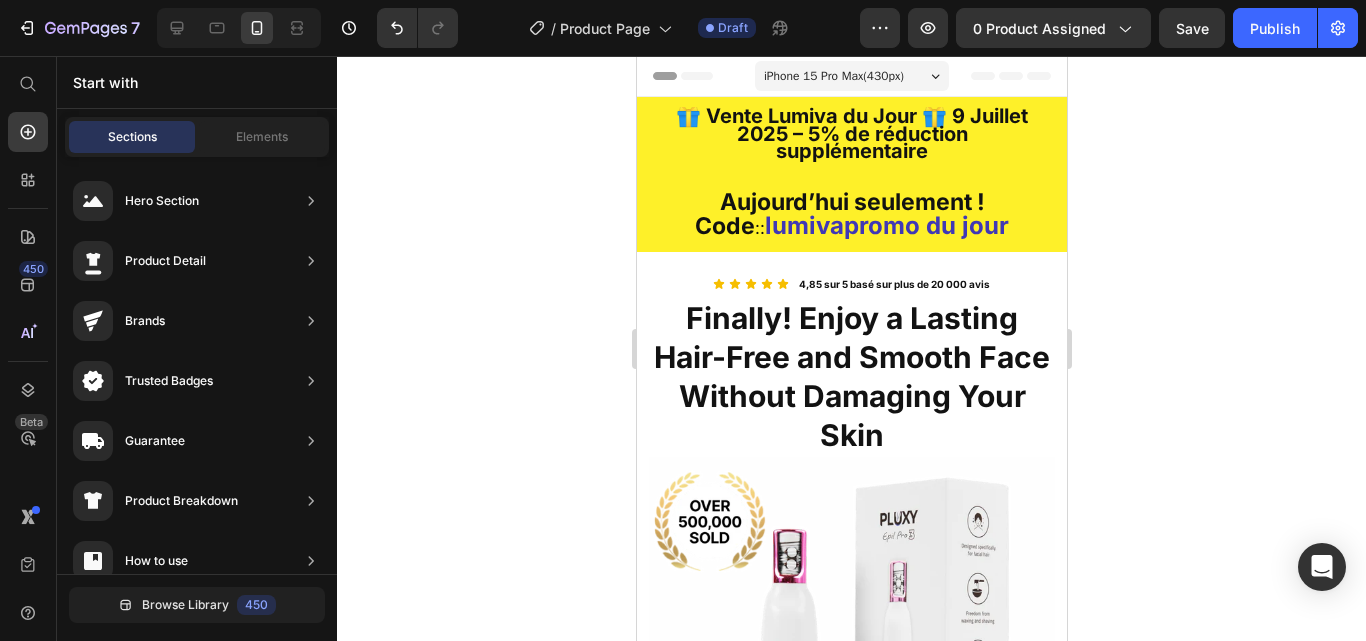scroll, scrollTop: 211, scrollLeft: 0, axis: vertical 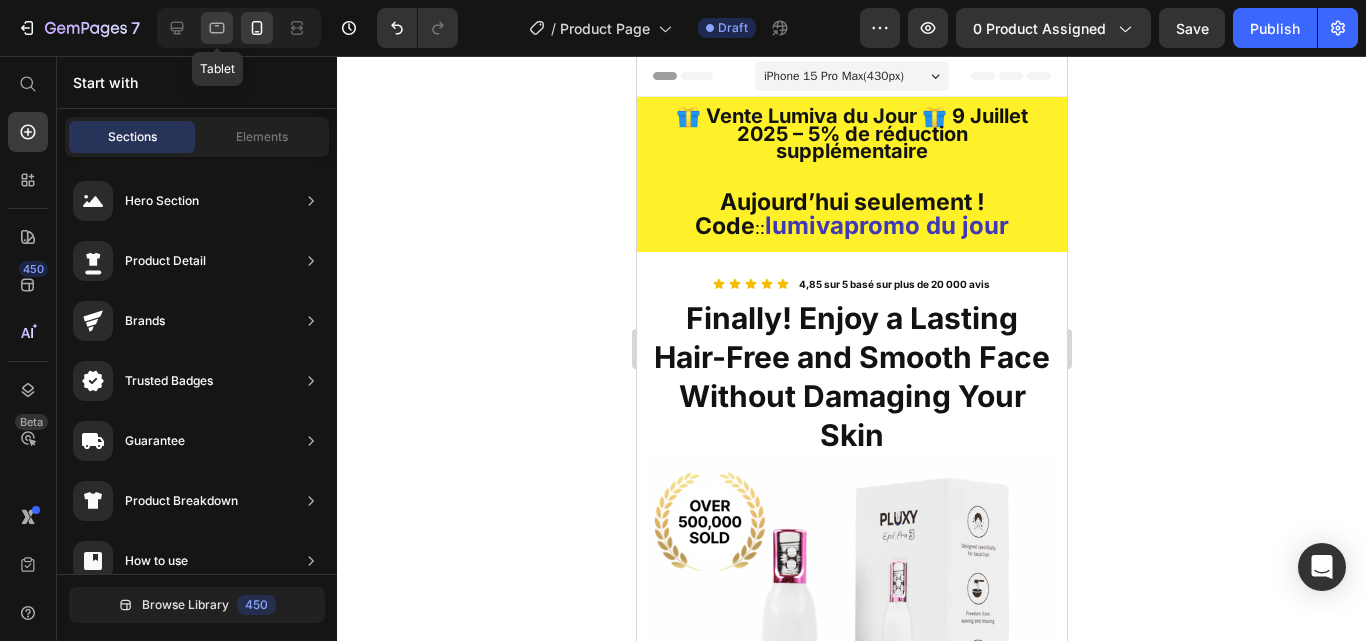 click 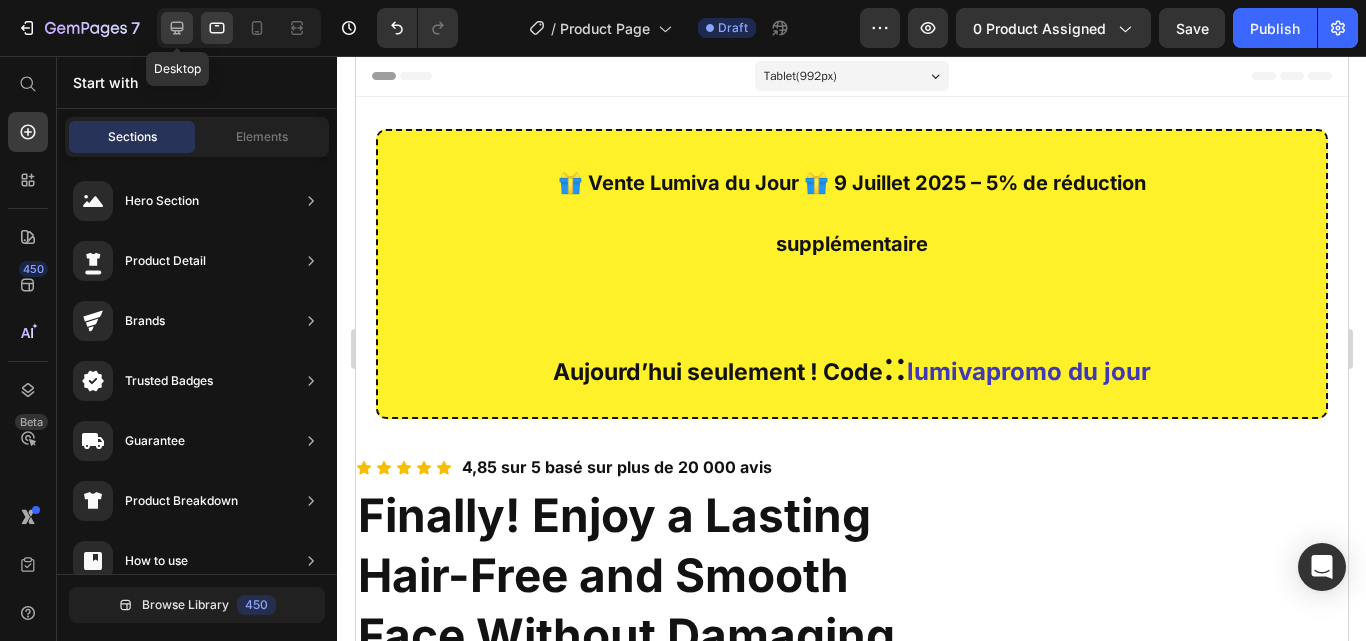 click 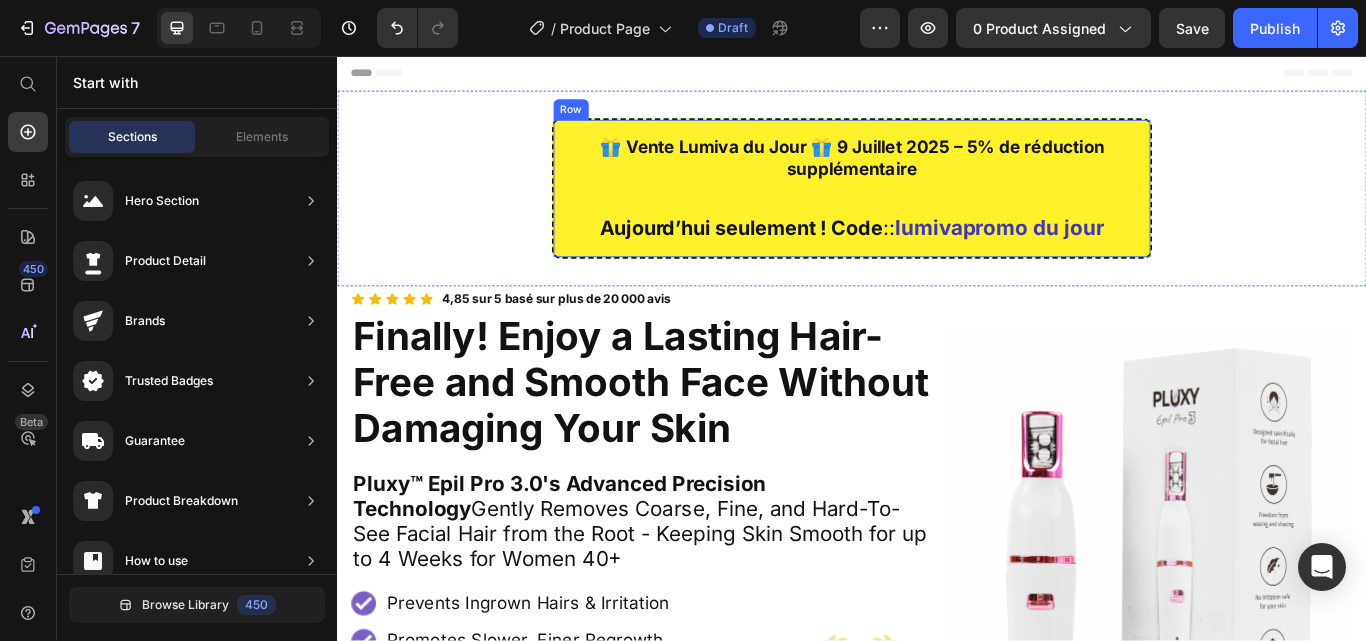 click on "🎁 Vente Lumiva du Jour 🎁 [DATE] – 5% de réduction supplémentaire   Heading Aujourd’hui seulement ! Code  ::  lumivapromo du jour Heading" at bounding box center [937, 211] 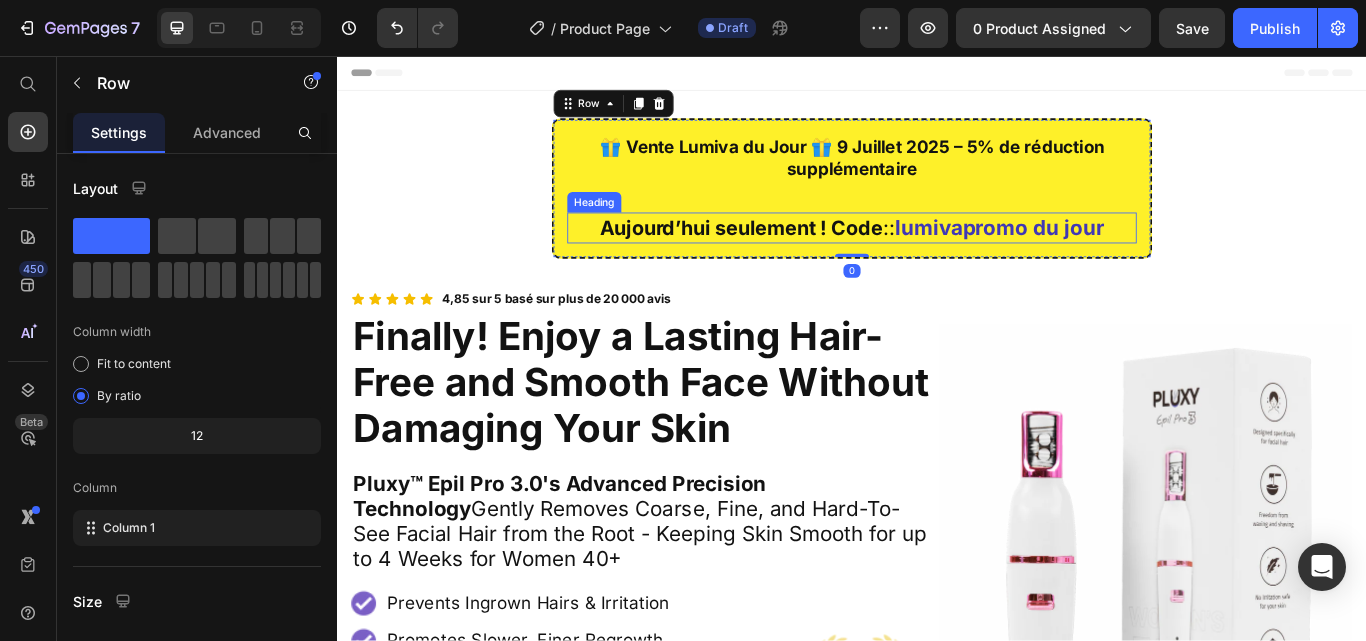 click on "Aujourd’hui seulement ! Code" at bounding box center [808, 257] 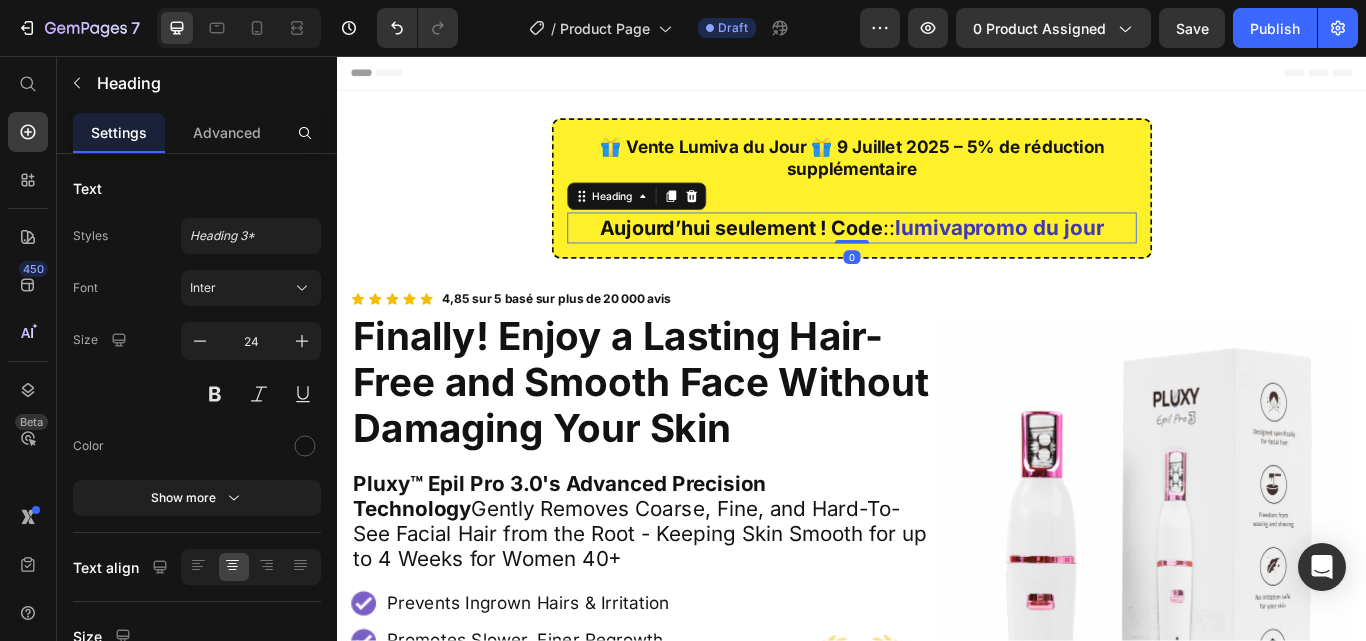 drag, startPoint x: 935, startPoint y: 274, endPoint x: 936, endPoint y: 260, distance: 14.035668 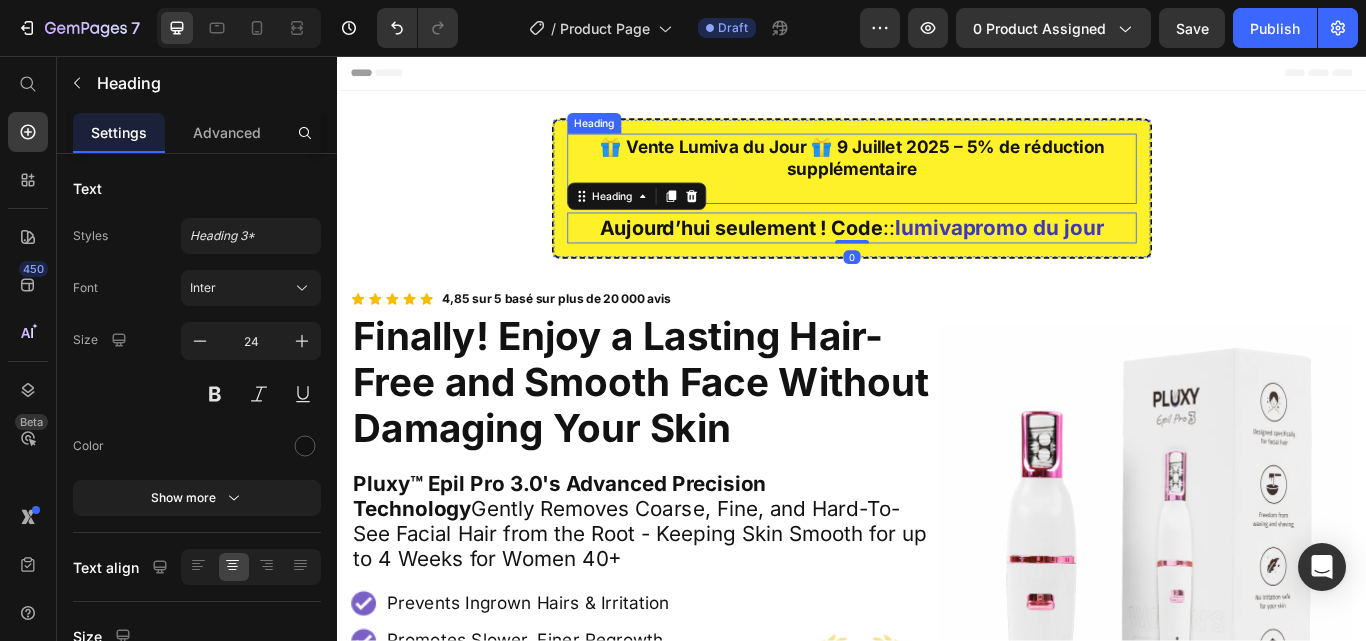 click on "🎁 Vente Lumiva du Jour 🎁 [DATE] – 5% de réduction supplémentaire" at bounding box center (937, 188) 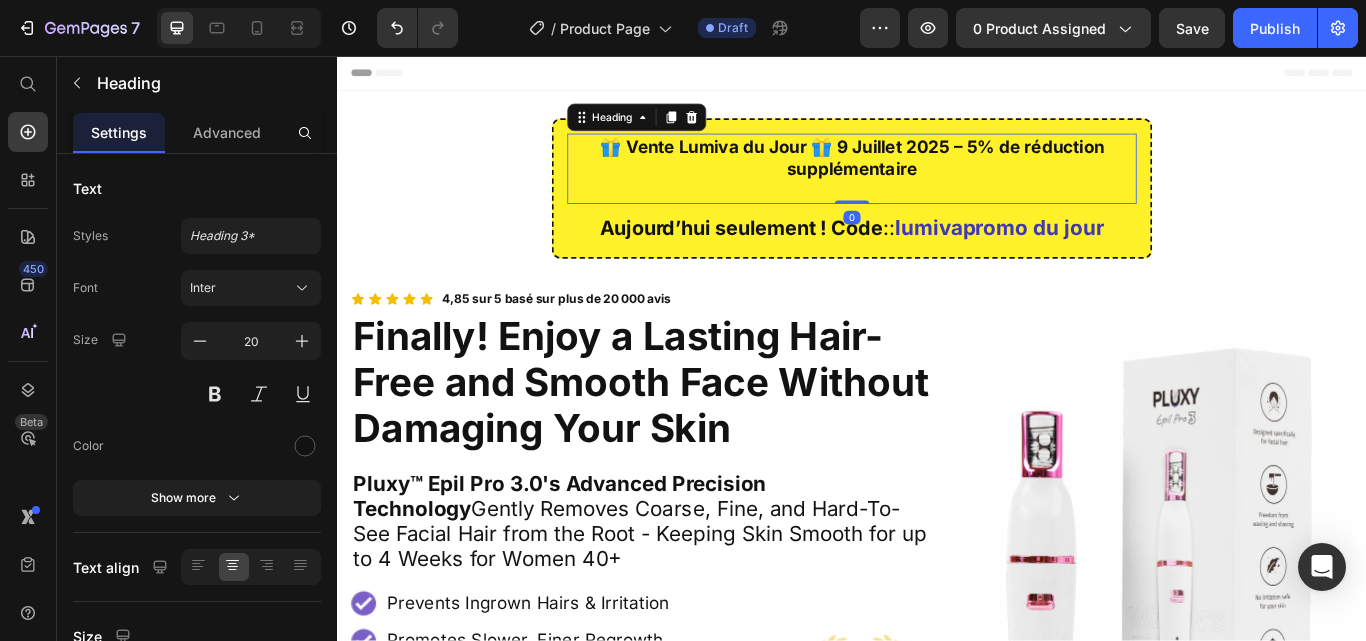 drag, startPoint x: 939, startPoint y: 228, endPoint x: 949, endPoint y: 190, distance: 39.293766 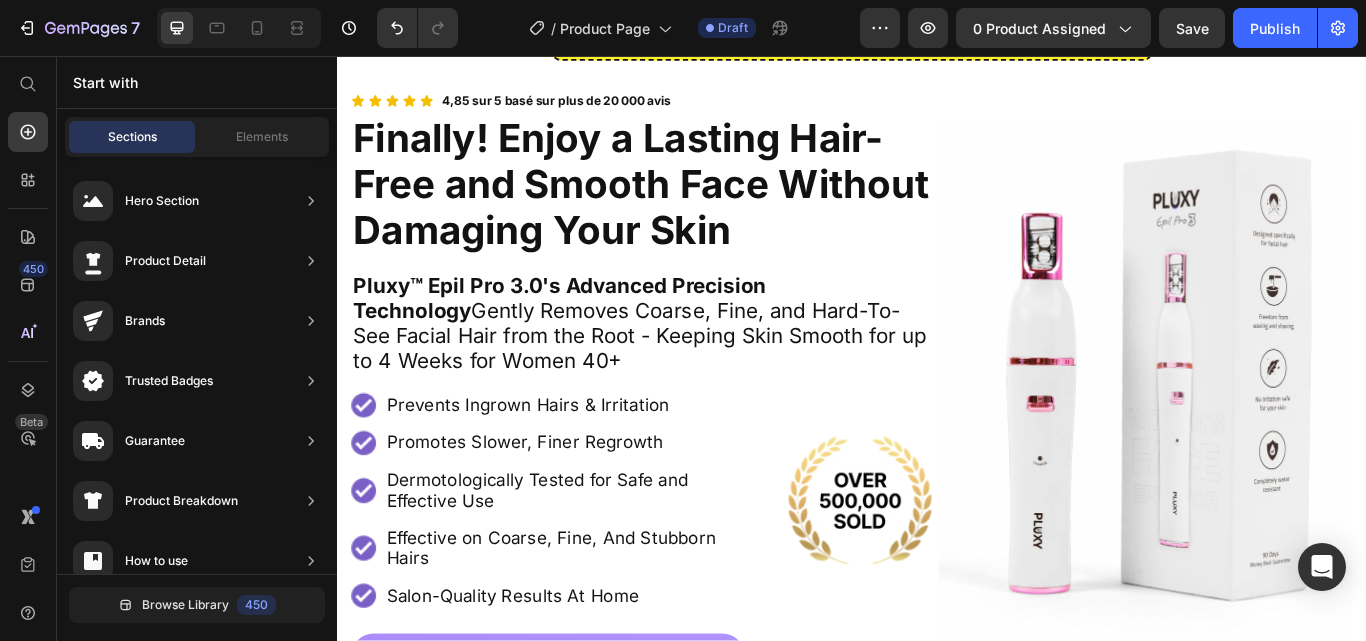 scroll, scrollTop: 250, scrollLeft: 0, axis: vertical 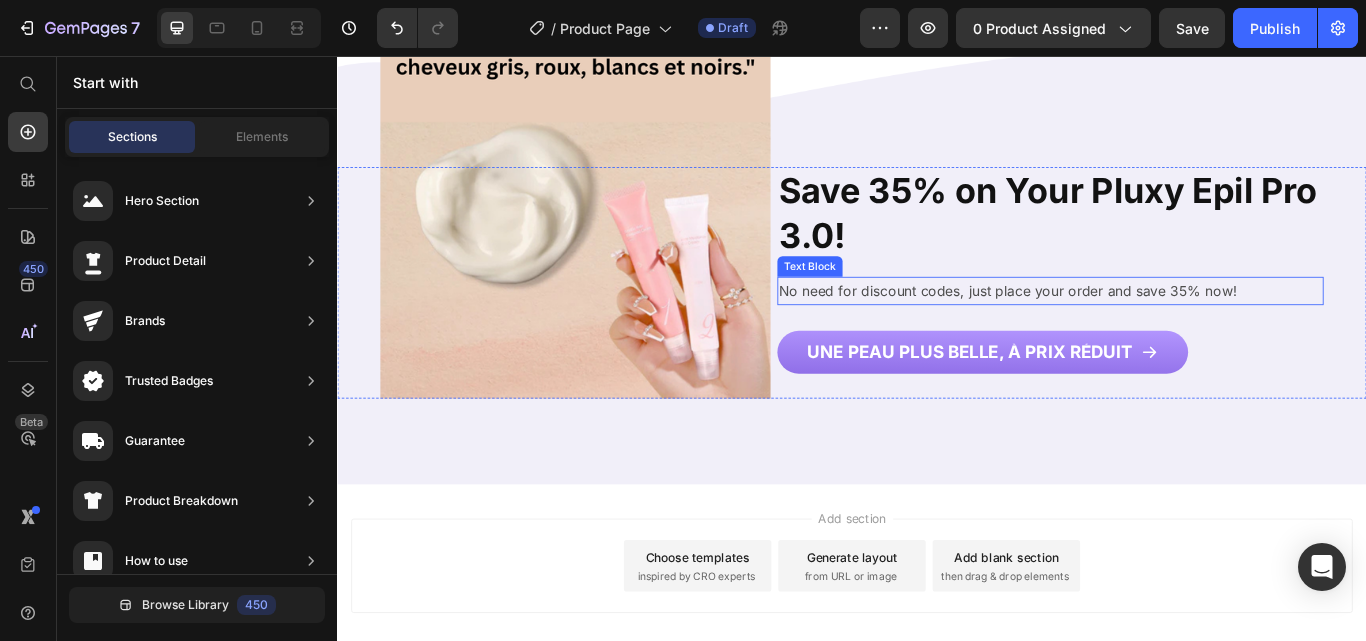 click on "No need for discount codes, just place your order and save 35% now!" at bounding box center [1168, 330] 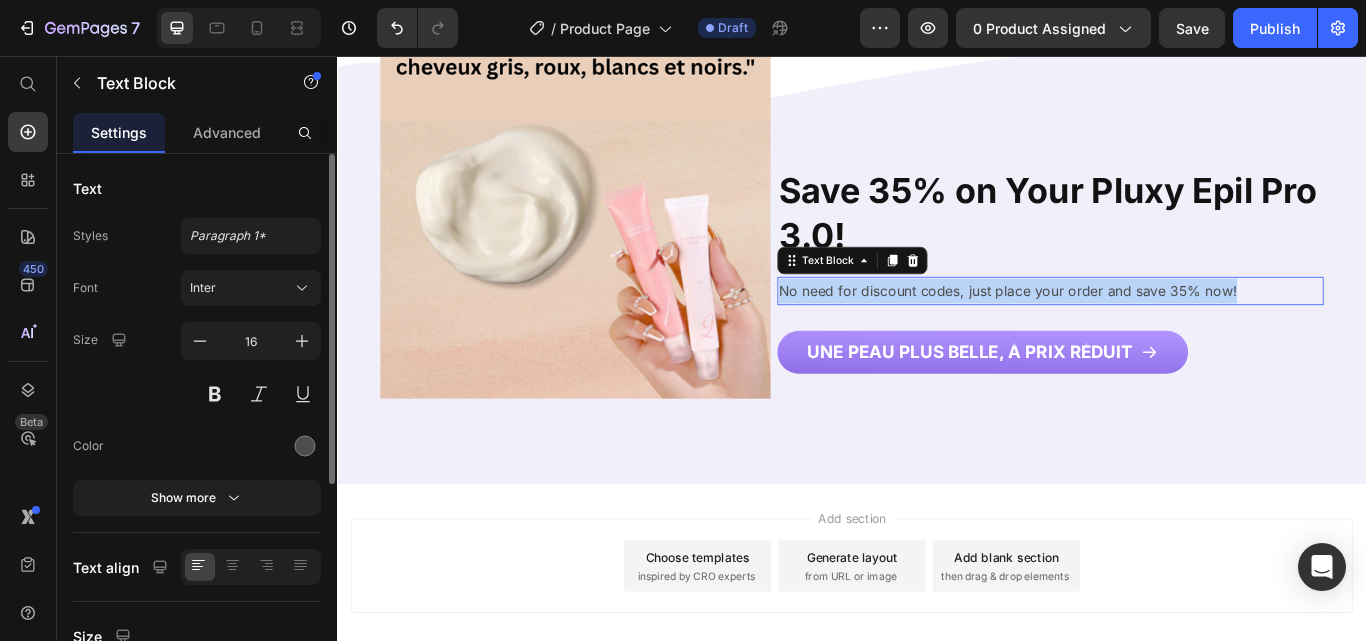 click on "No need for discount codes, just place your order and save 35% now!" at bounding box center [1168, 330] 